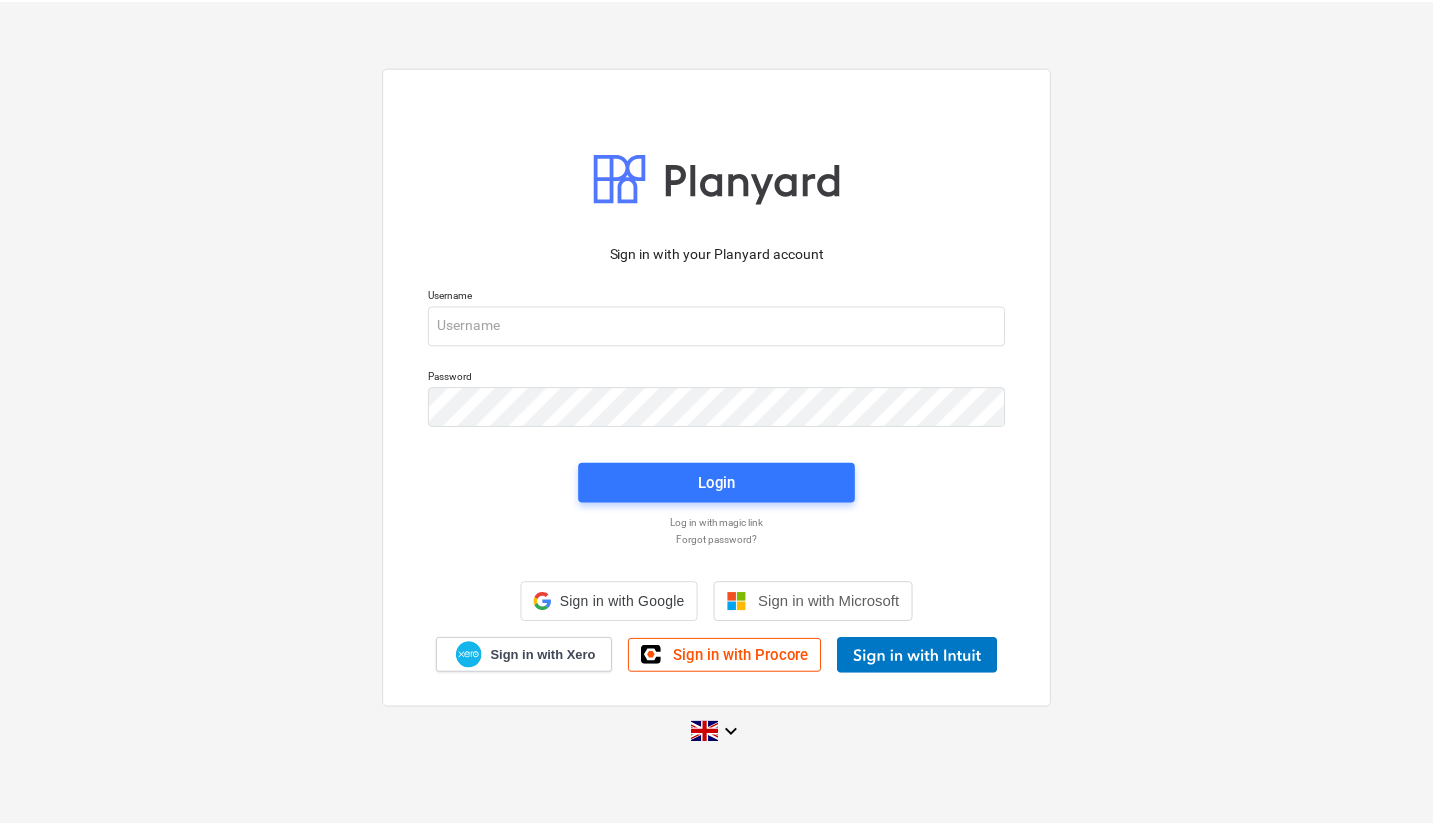 scroll, scrollTop: 0, scrollLeft: 0, axis: both 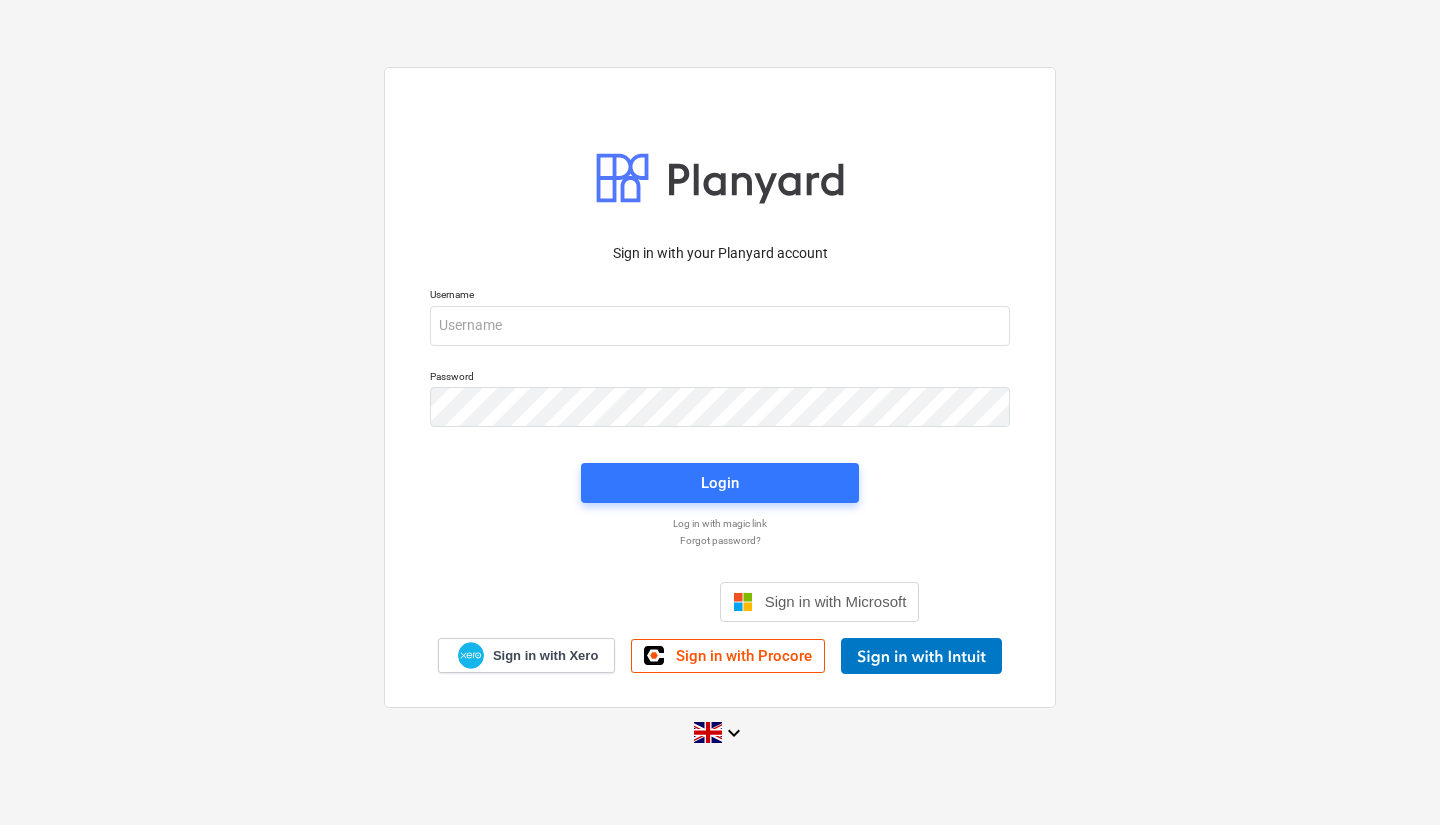 click on "Username" at bounding box center [720, 296] 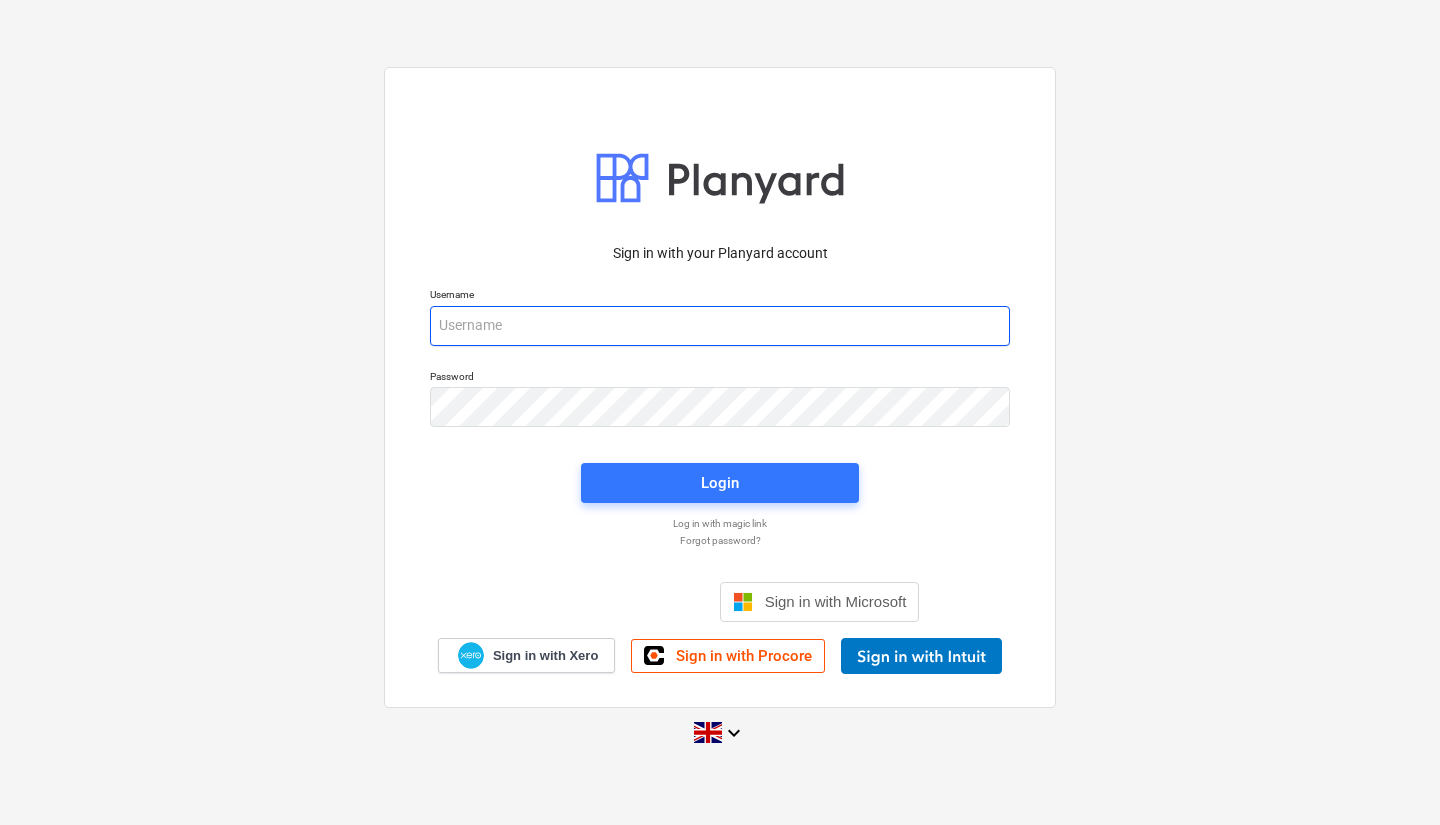click at bounding box center [720, 326] 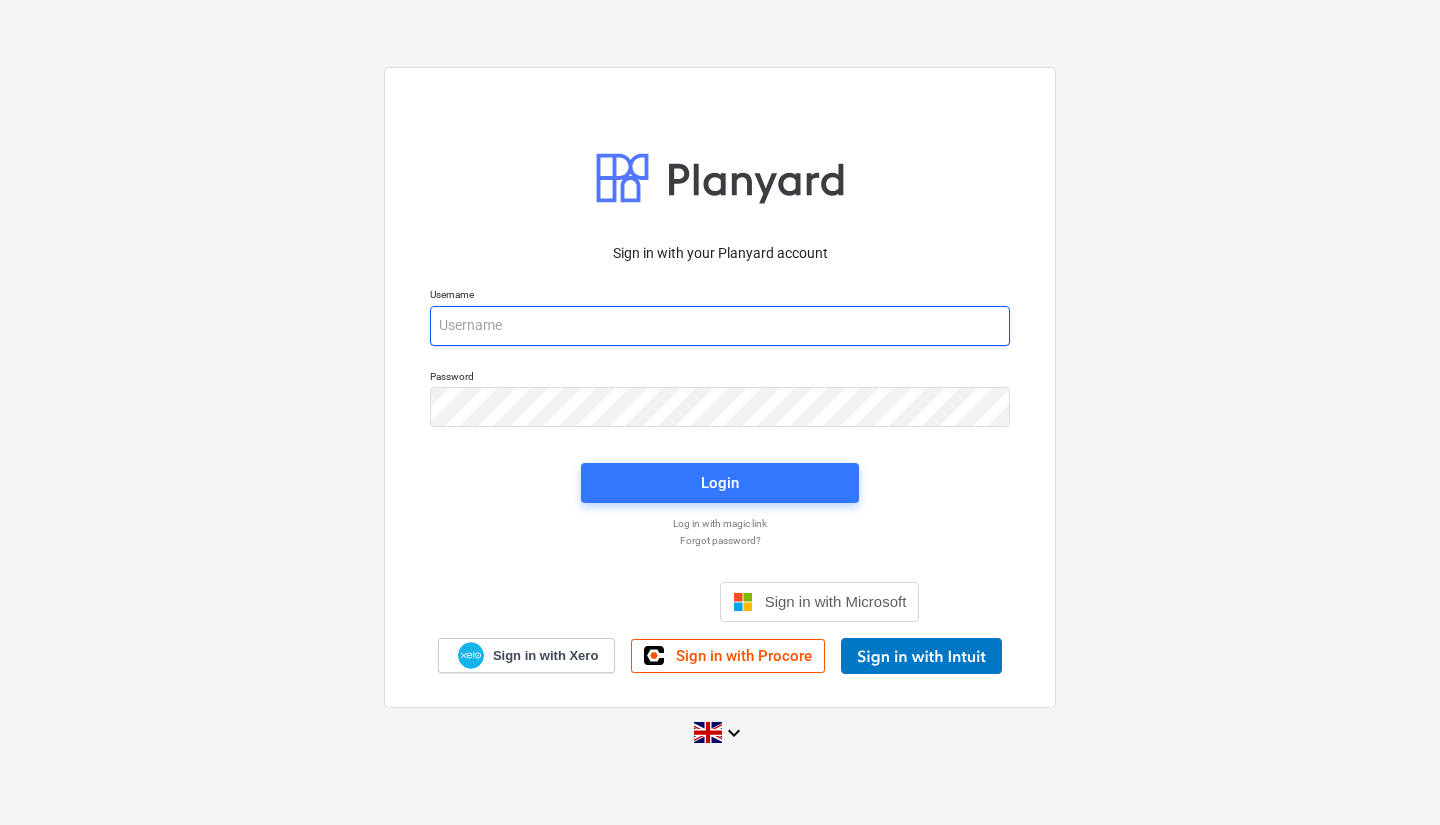 type on "[PERSON_NAME][EMAIL_ADDRESS][PERSON_NAME][DOMAIN_NAME]" 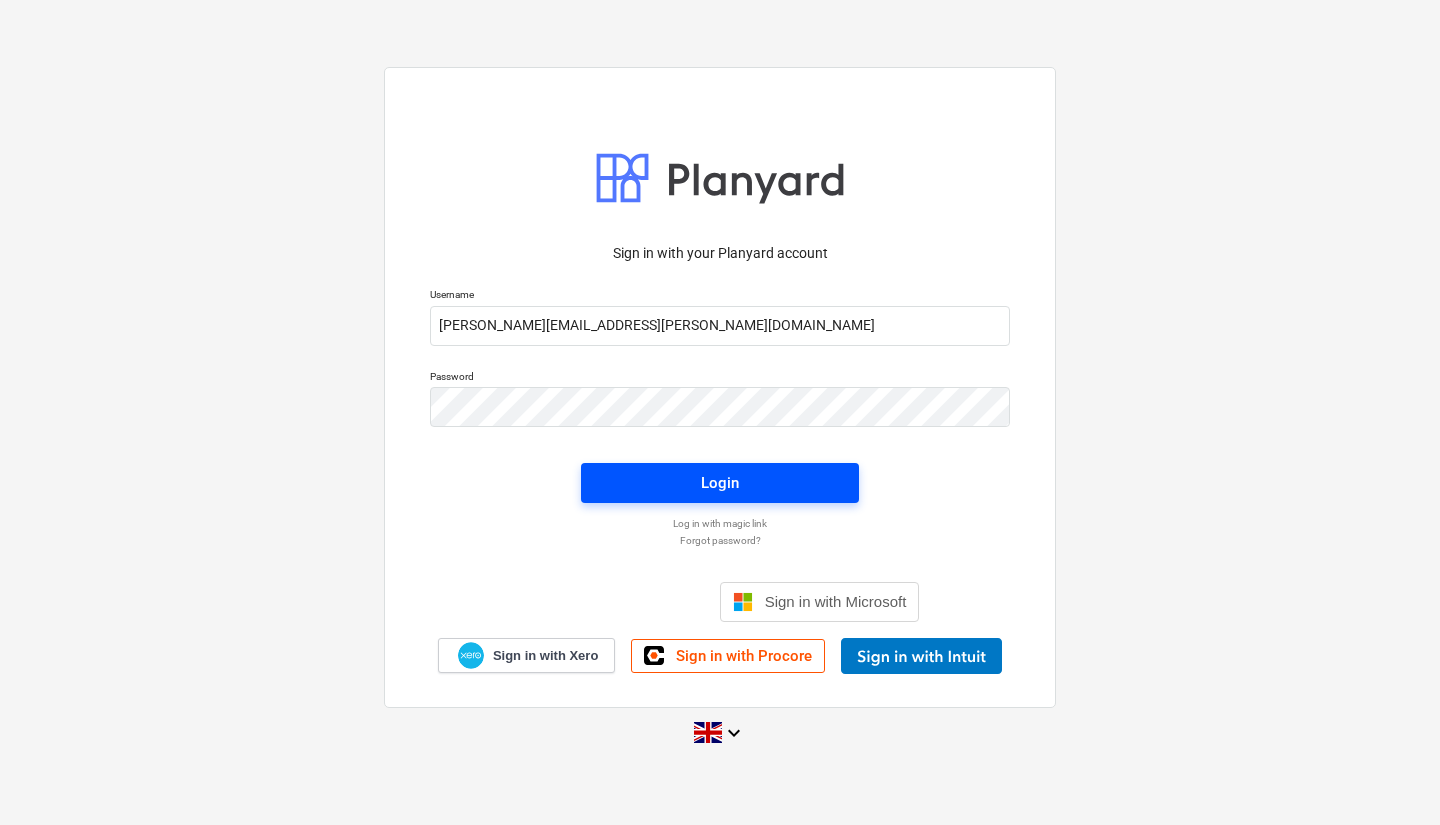 click on "Login" at bounding box center (720, 483) 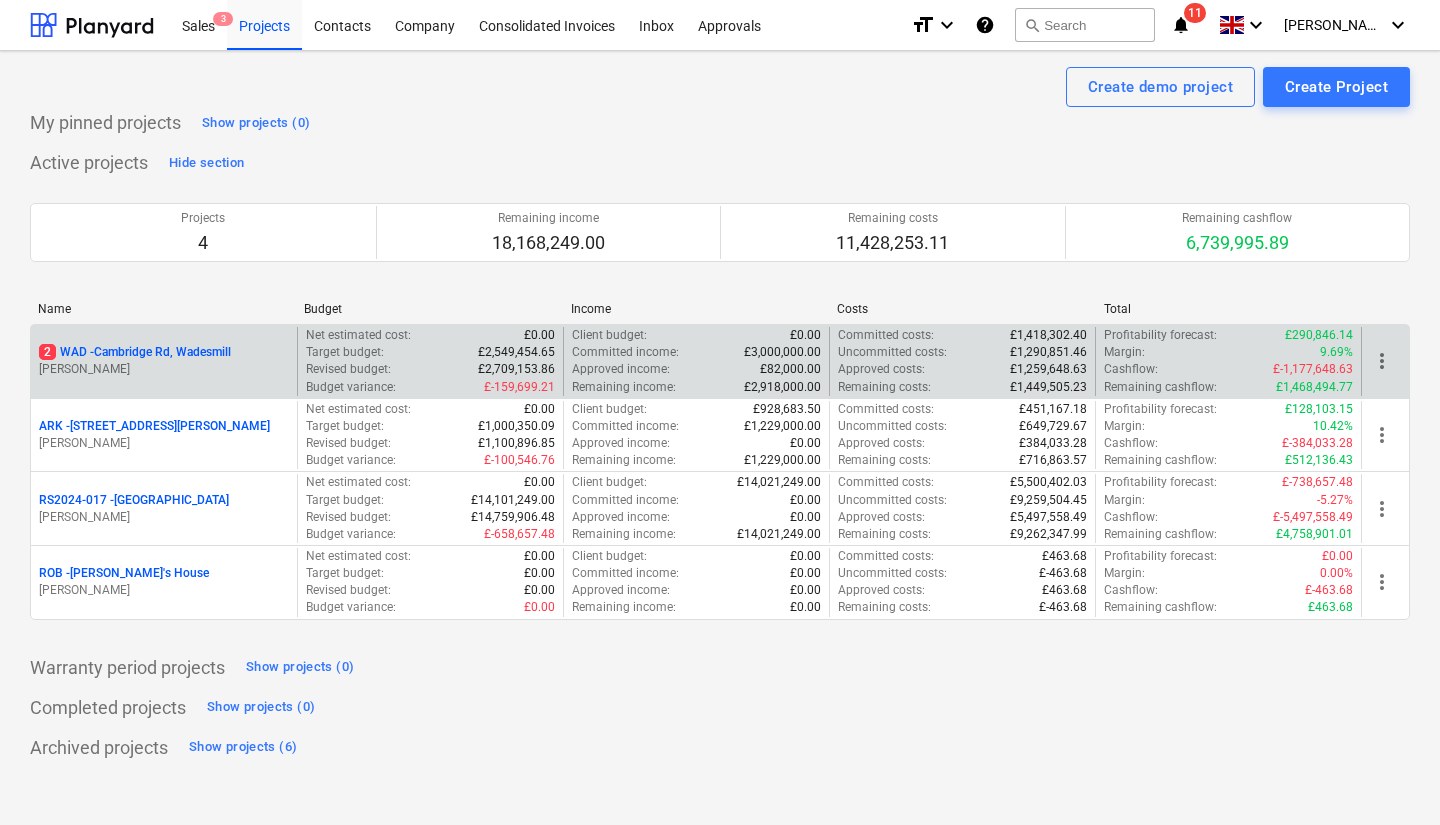 click on "2  WAD -  Cambridge Rd, Wadesmill" at bounding box center [135, 352] 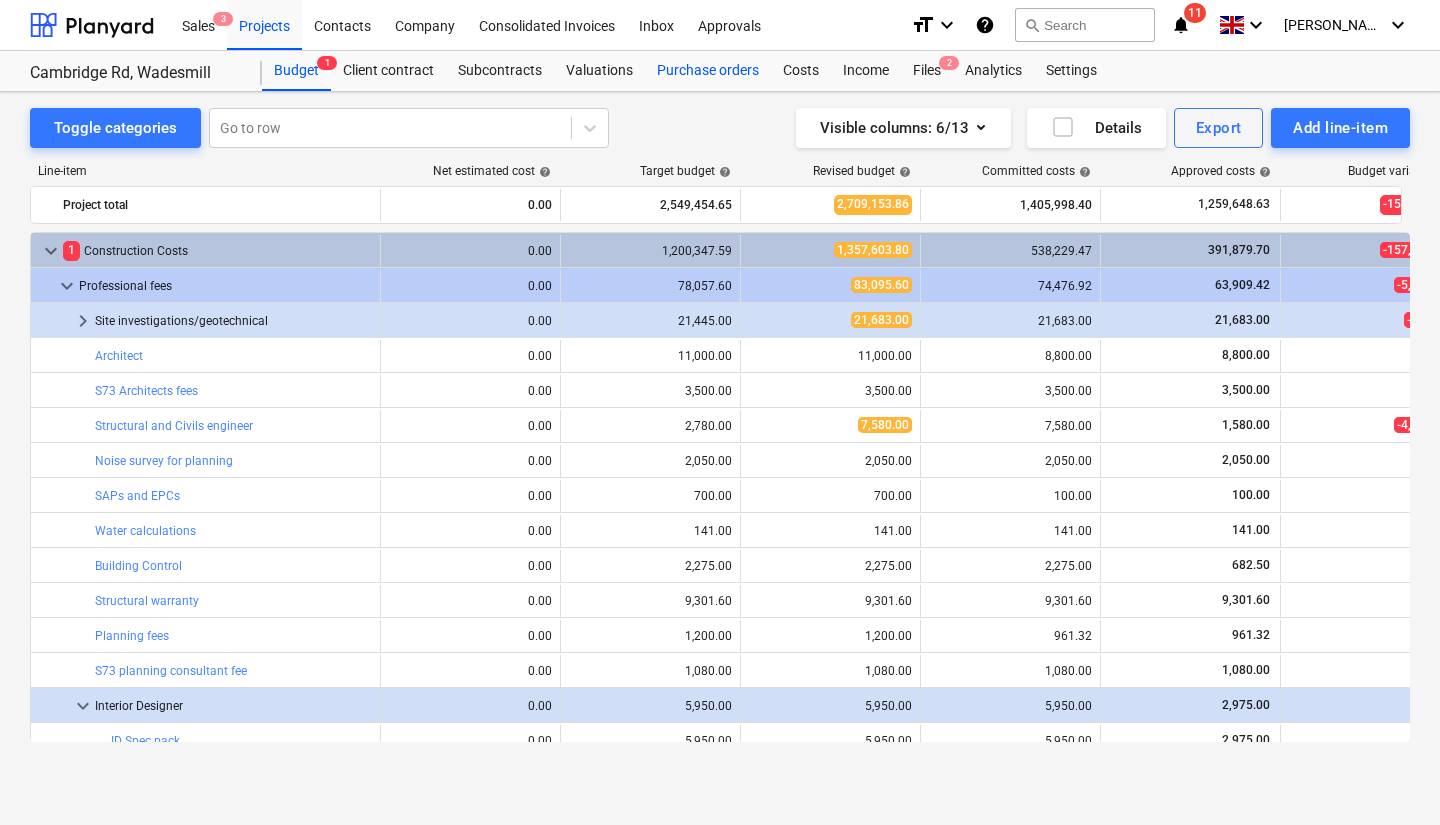 click on "Purchase orders" at bounding box center [708, 71] 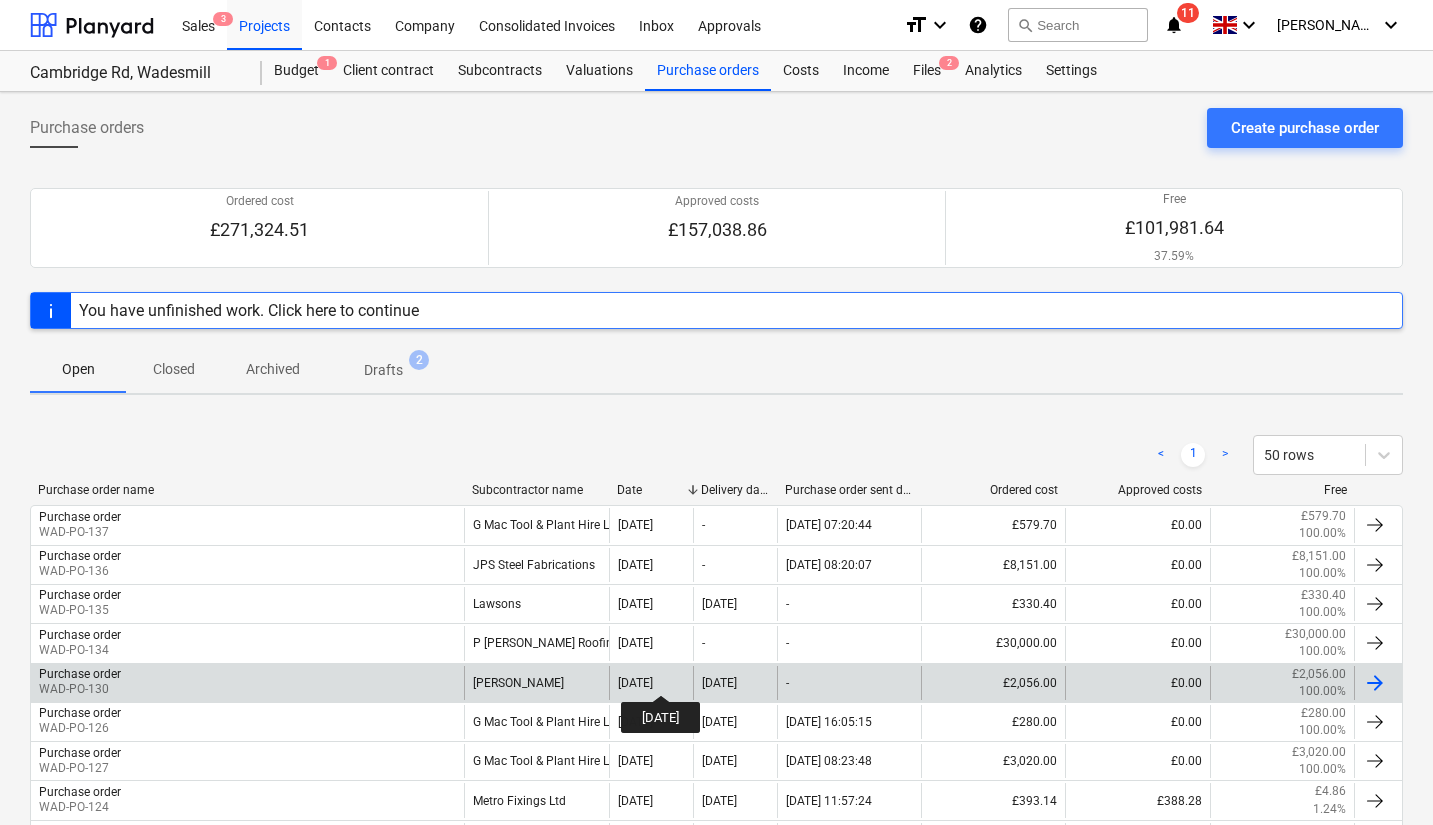 click on "[DATE]" at bounding box center (635, 683) 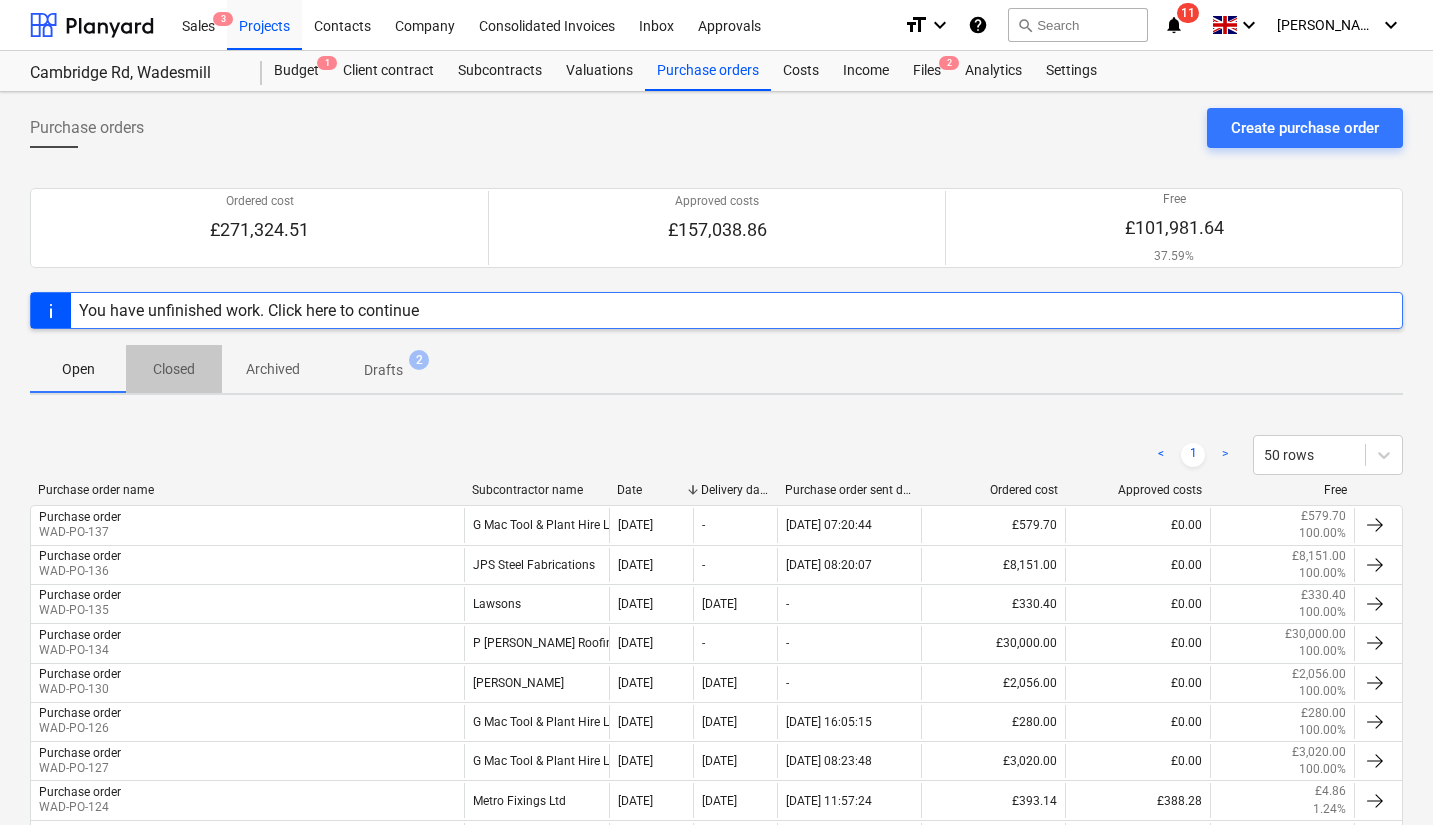 click on "Closed" at bounding box center [174, 369] 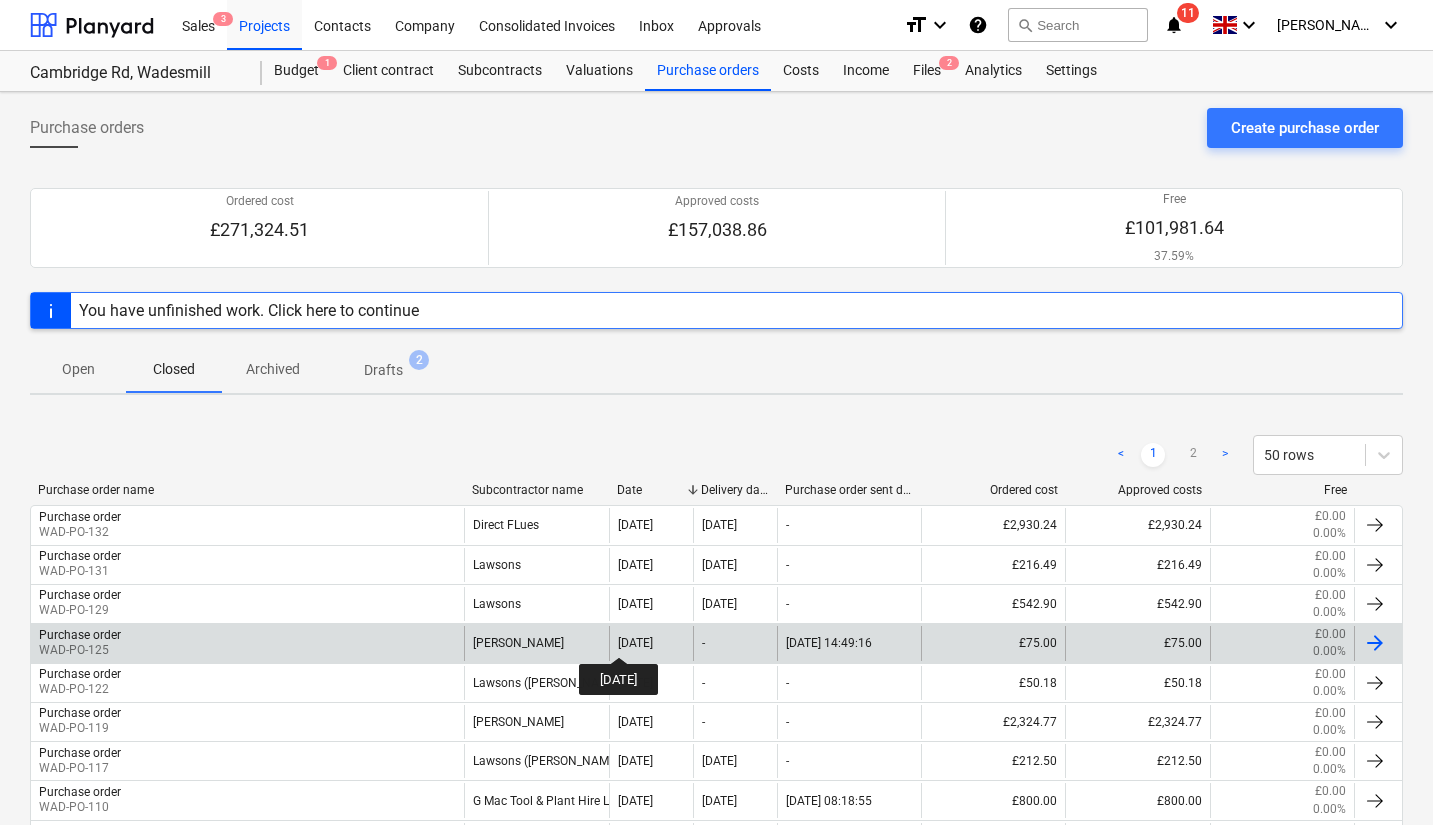 click on "[DATE]" at bounding box center [635, 643] 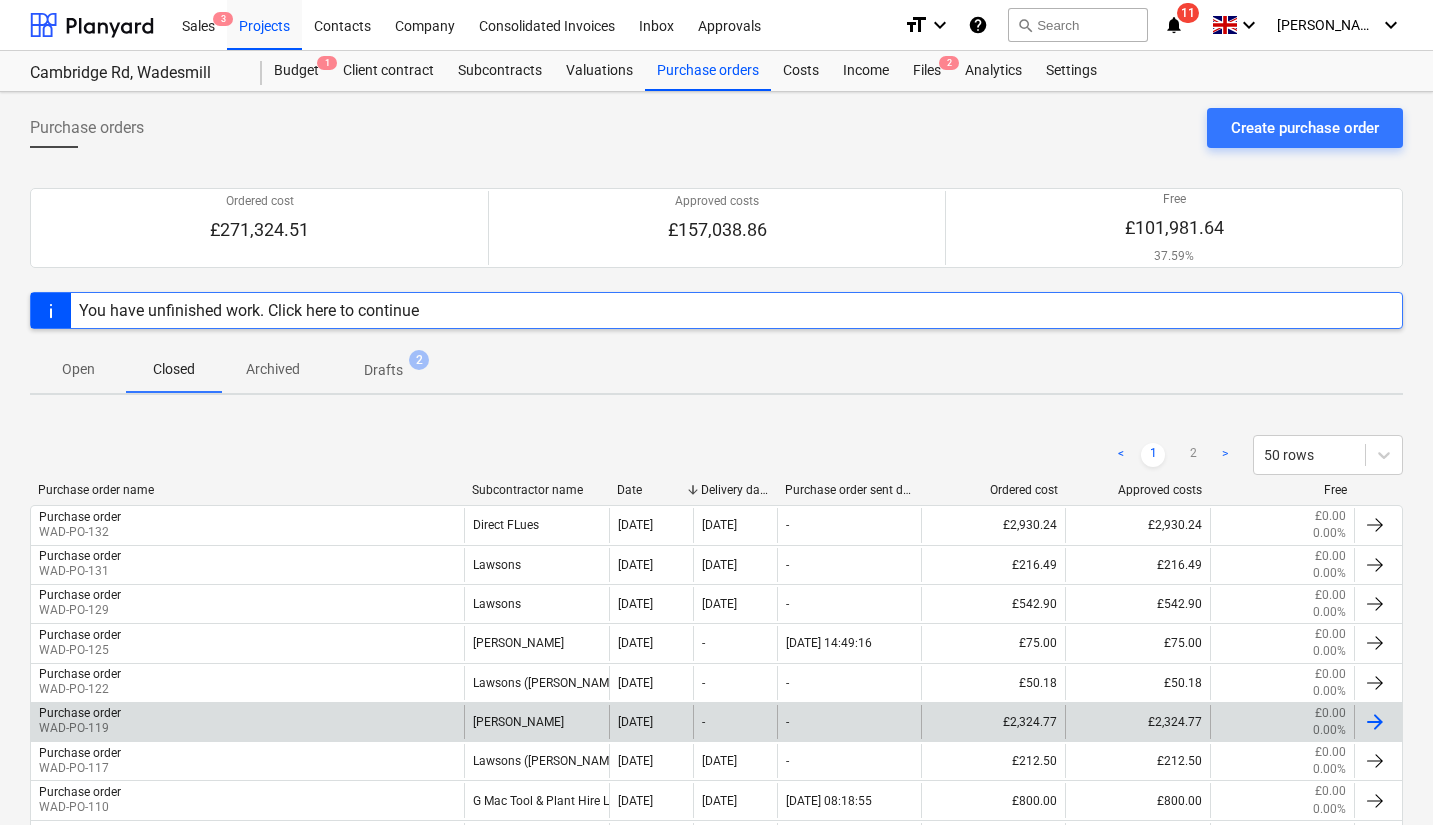 click on "-" at bounding box center [849, 722] 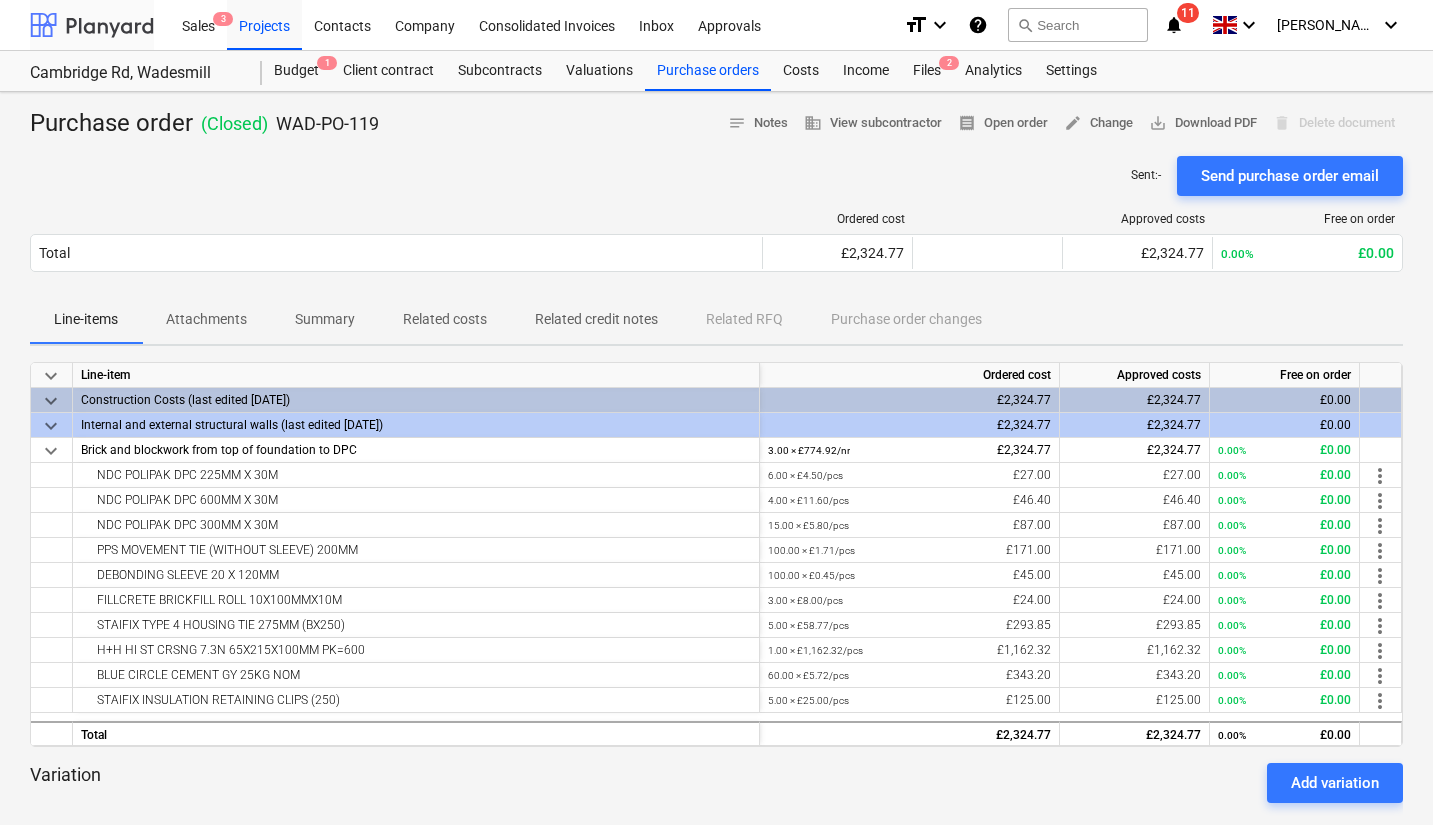 click at bounding box center (92, 25) 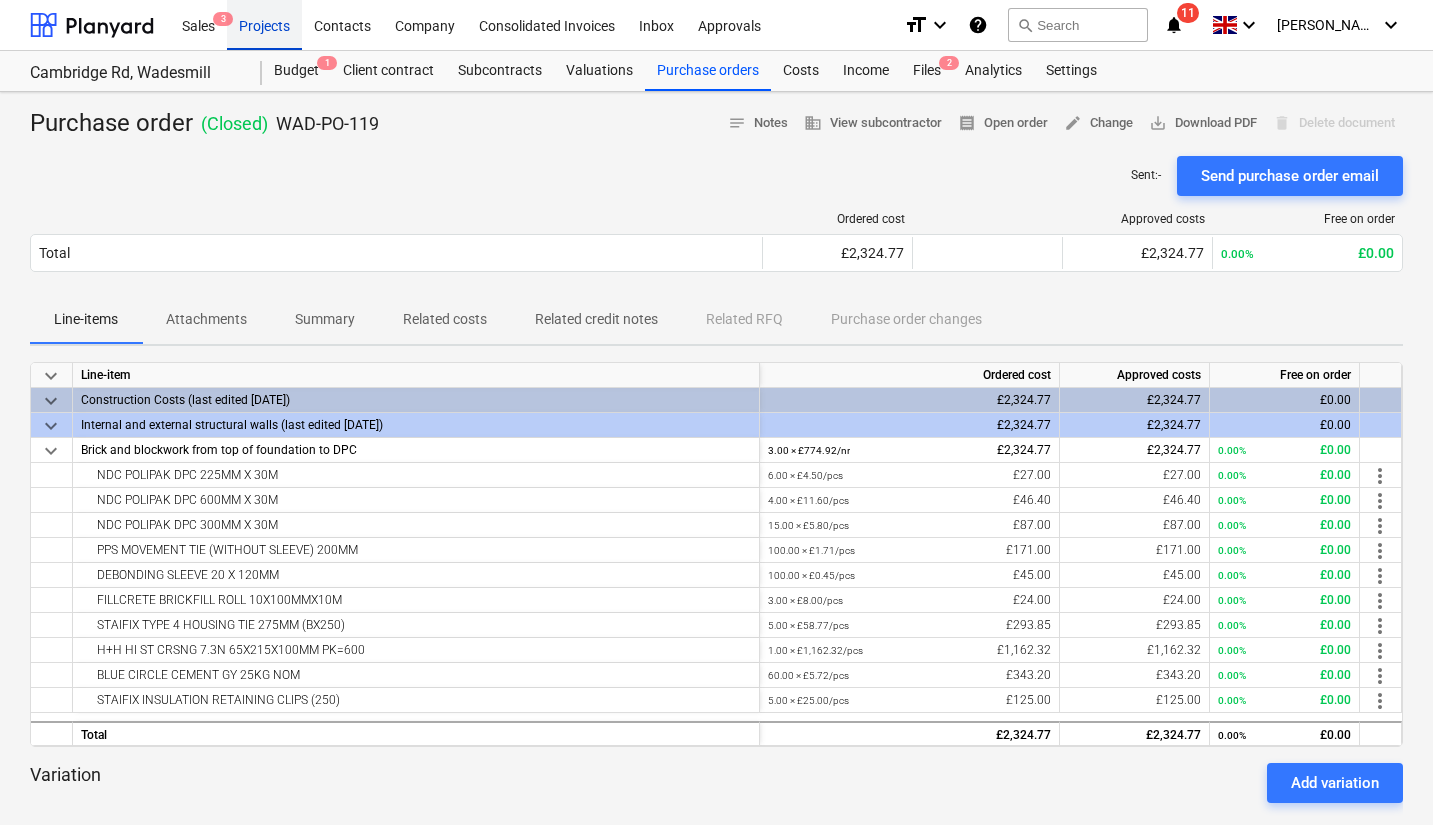 click on "Projects" at bounding box center [264, 24] 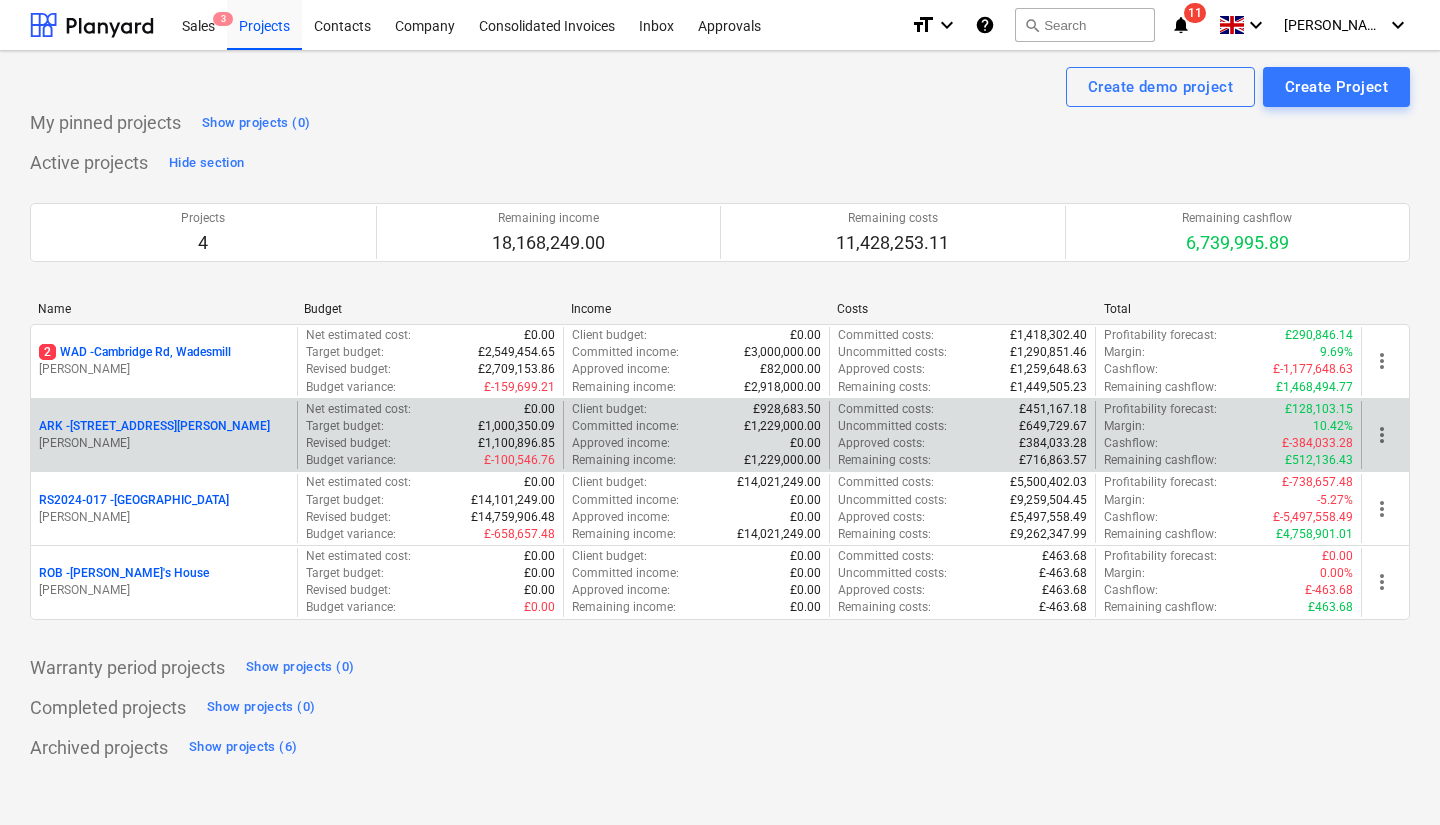 click on "ARK -  2 Galley [PERSON_NAME]" at bounding box center (154, 426) 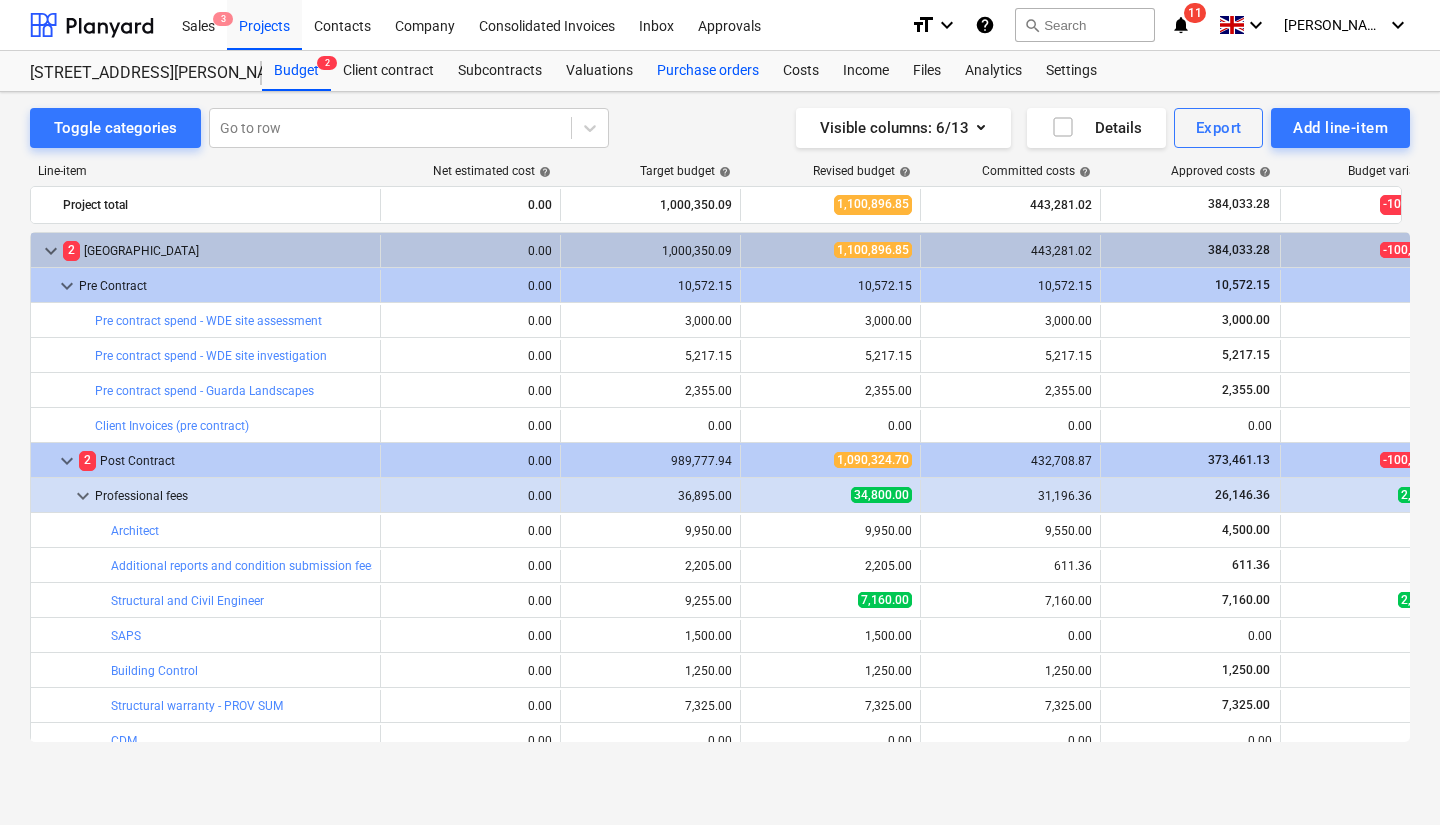 click on "Purchase orders" at bounding box center [708, 71] 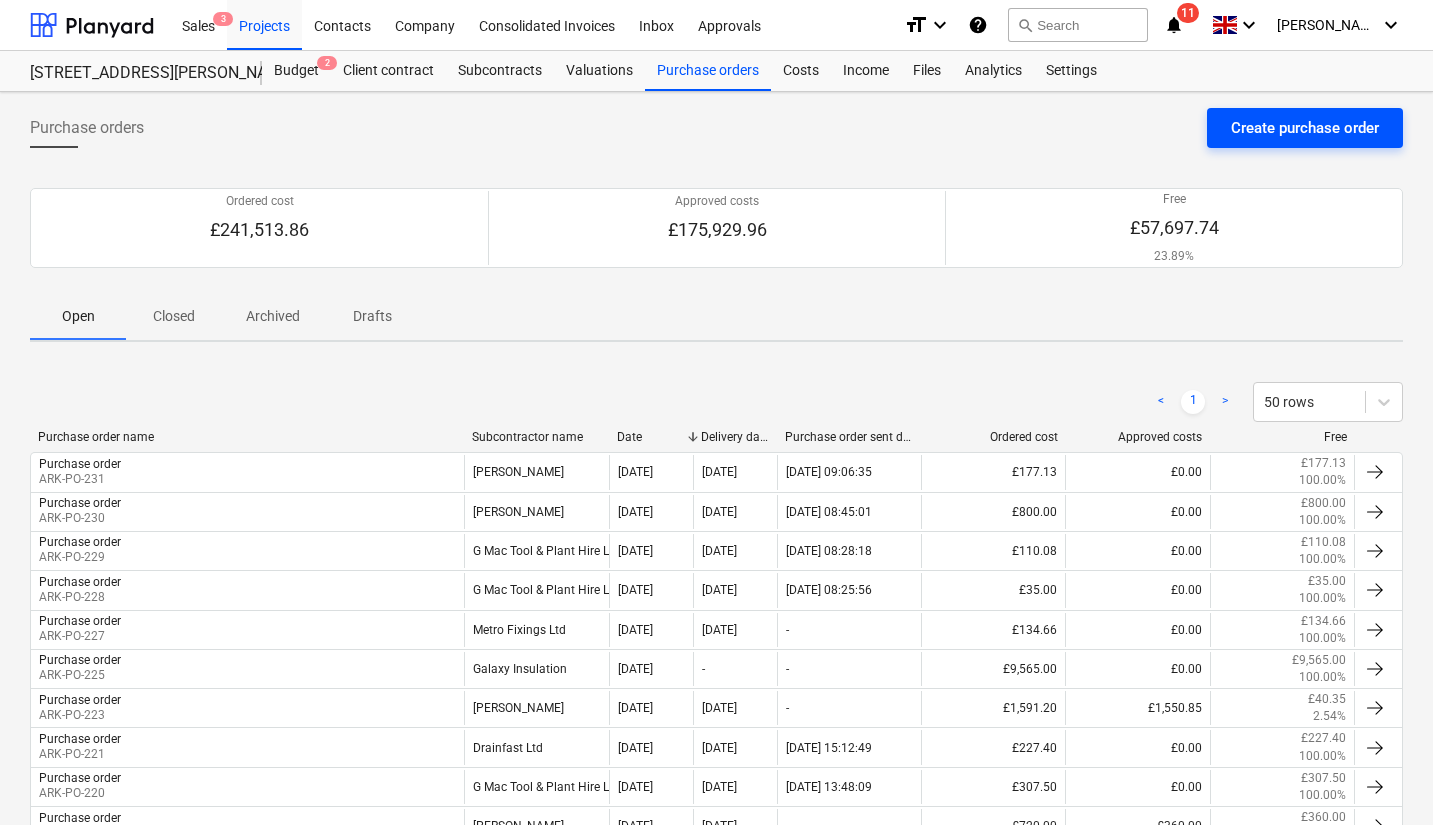 click on "Create purchase order" at bounding box center (1305, 128) 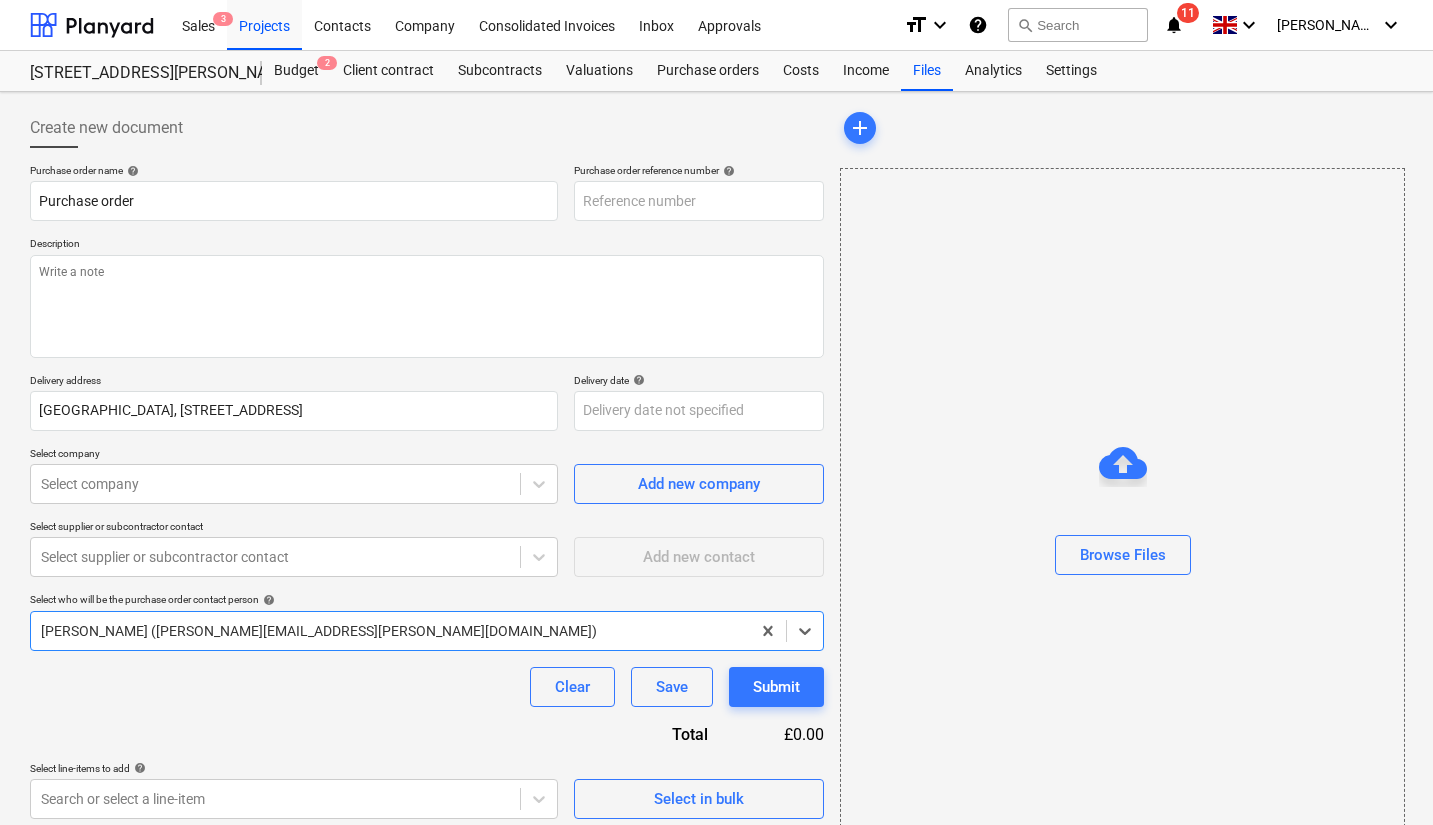 type on "x" 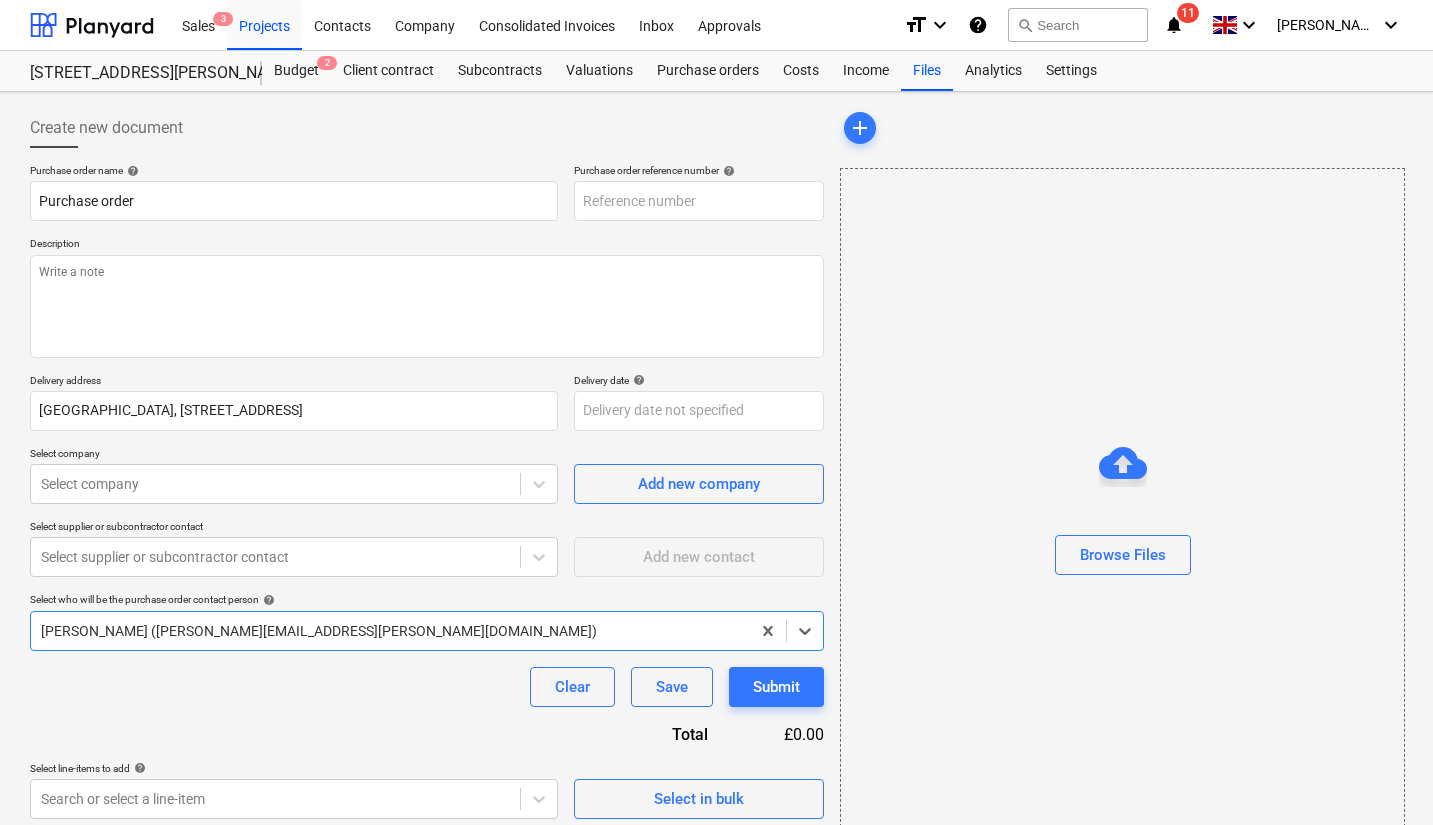 type on "ARK-PO-232" 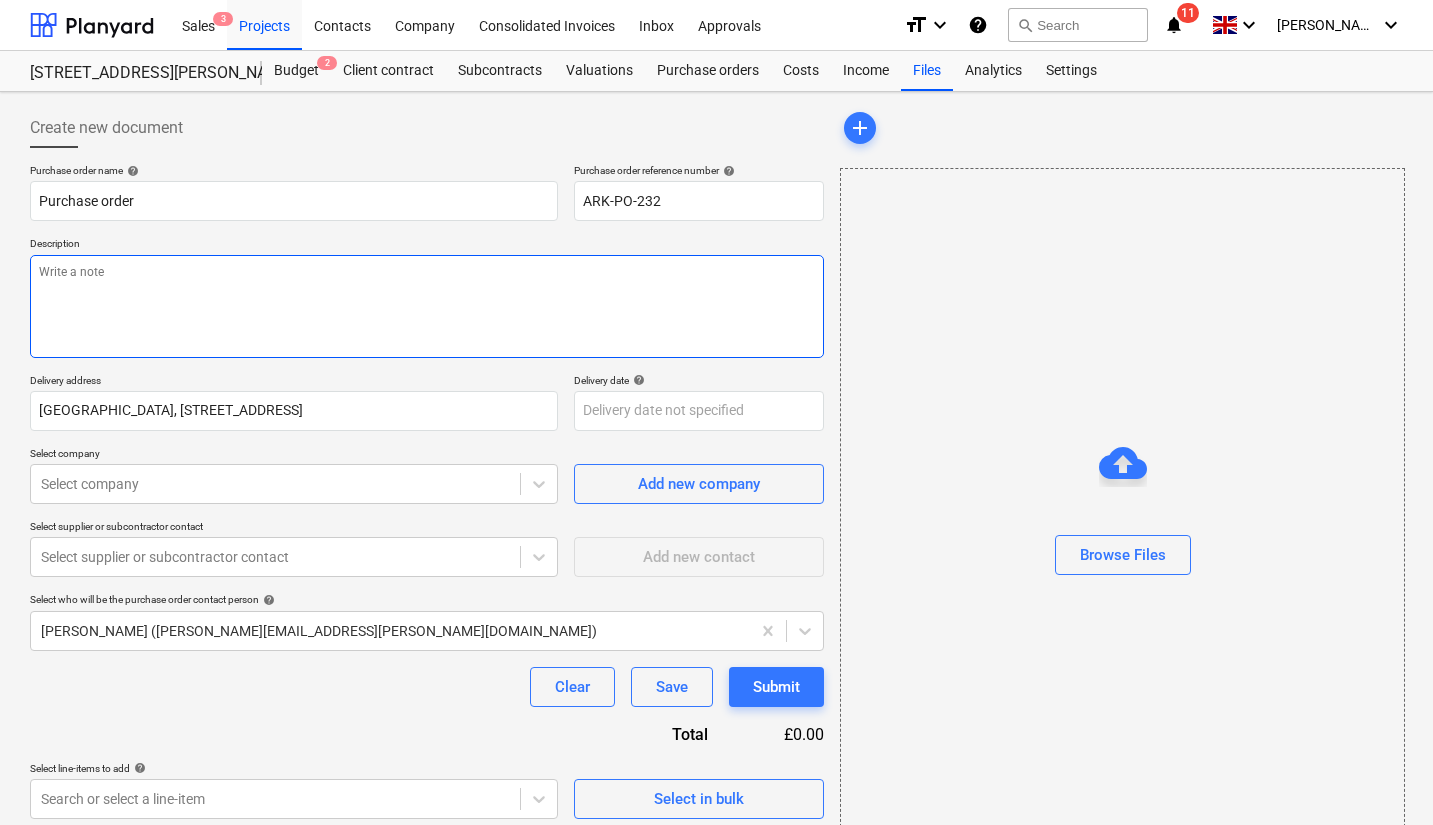 click at bounding box center (427, 306) 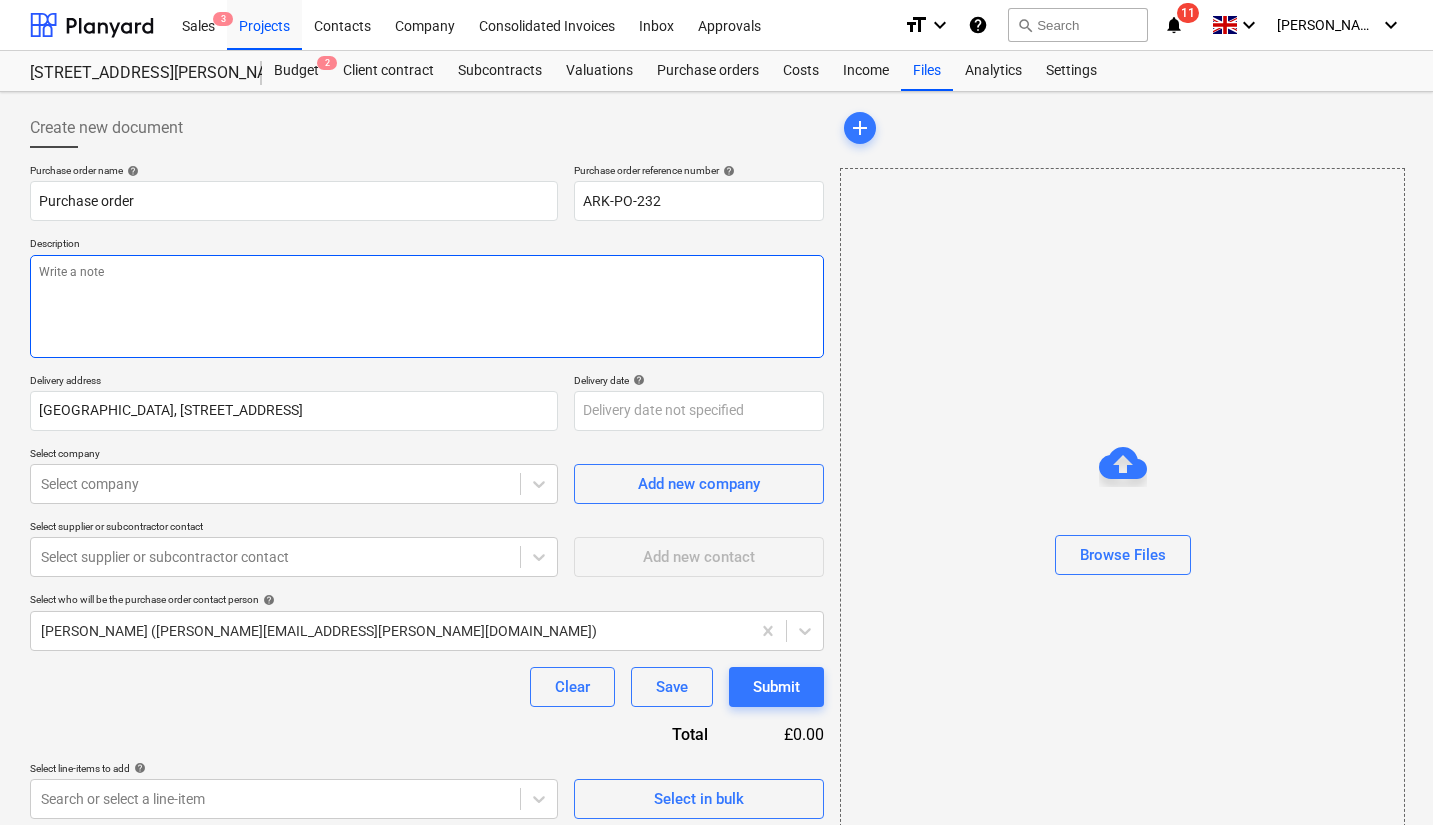 type on "x" 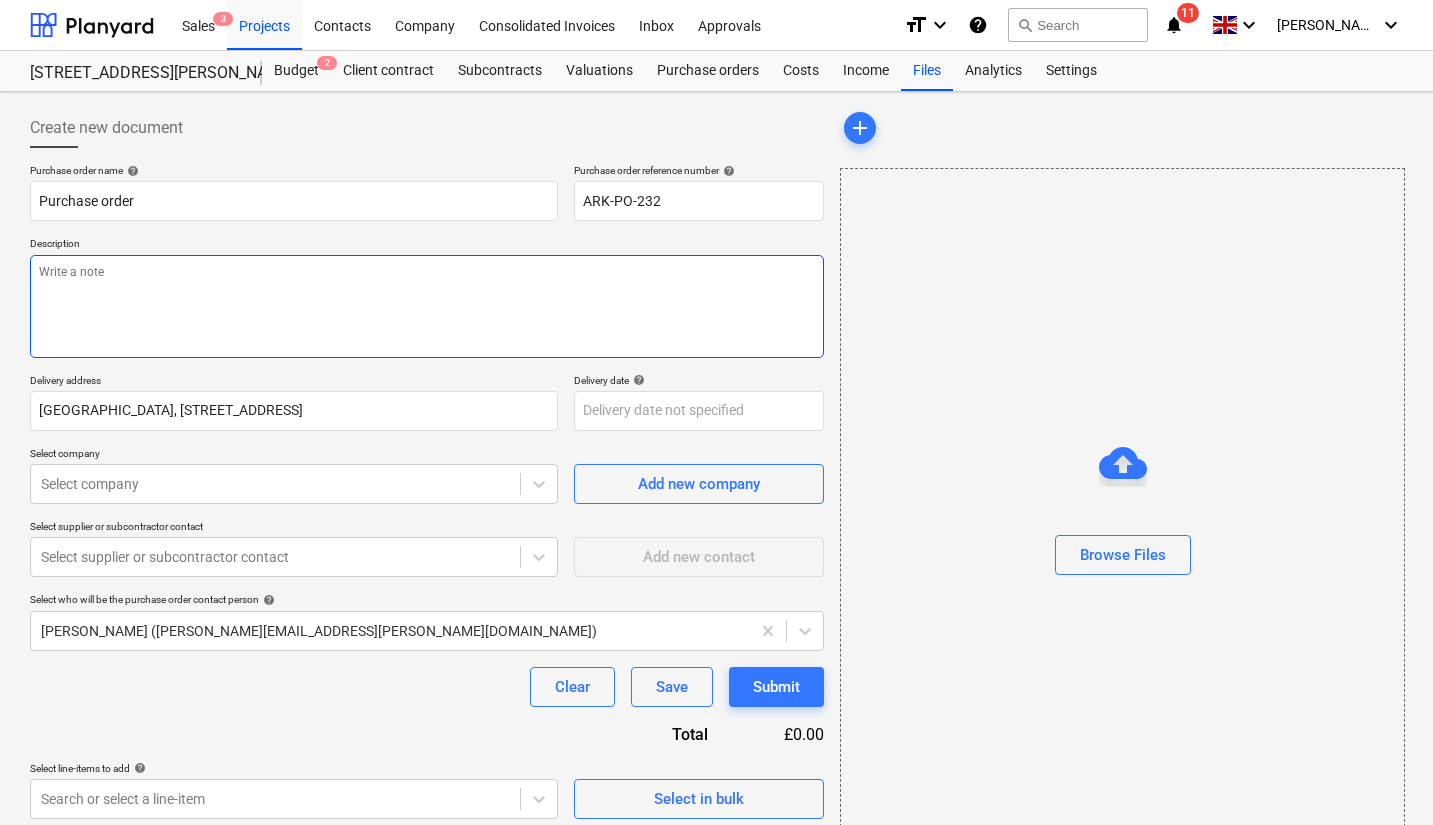 type on "c" 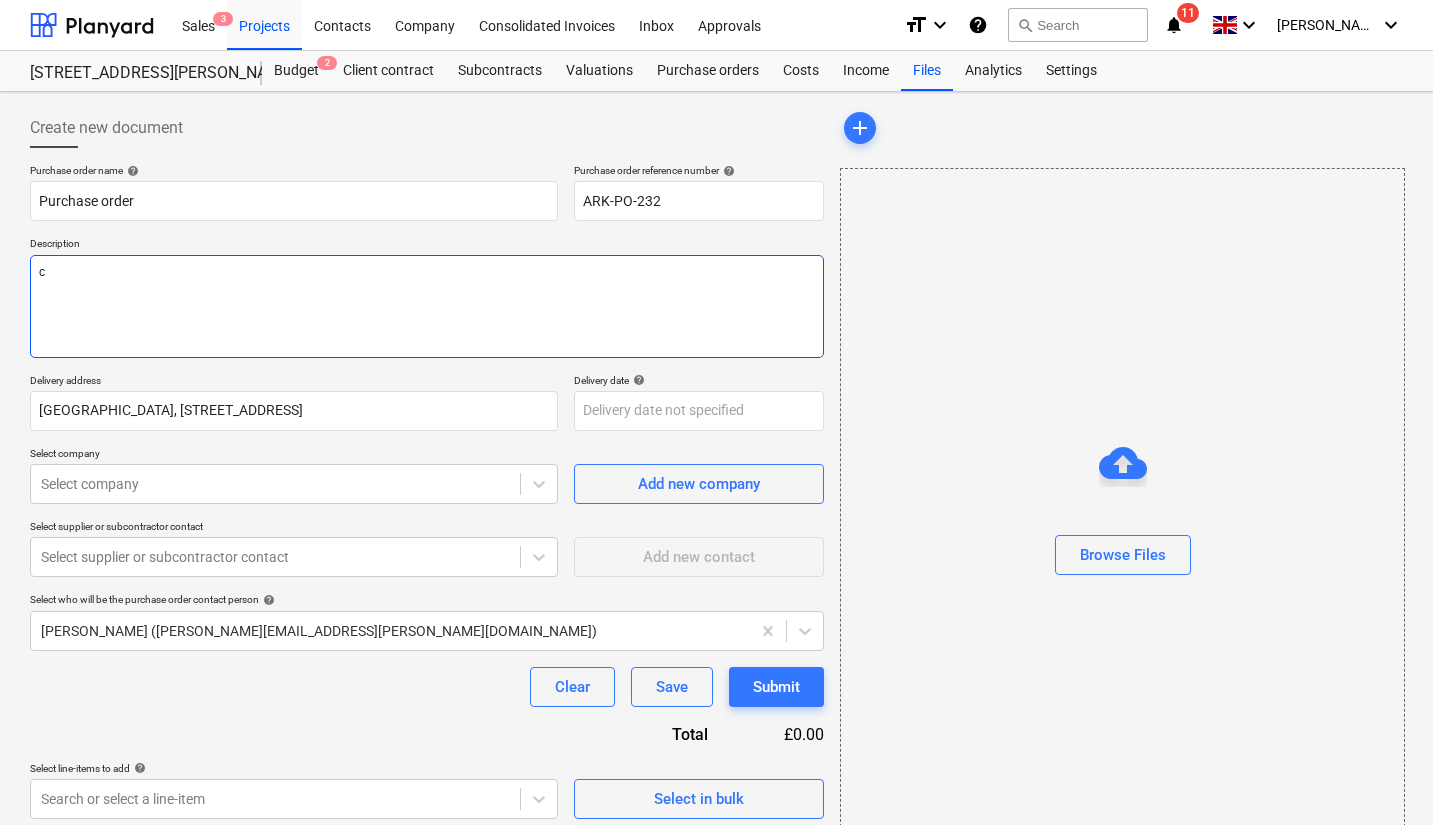 type on "x" 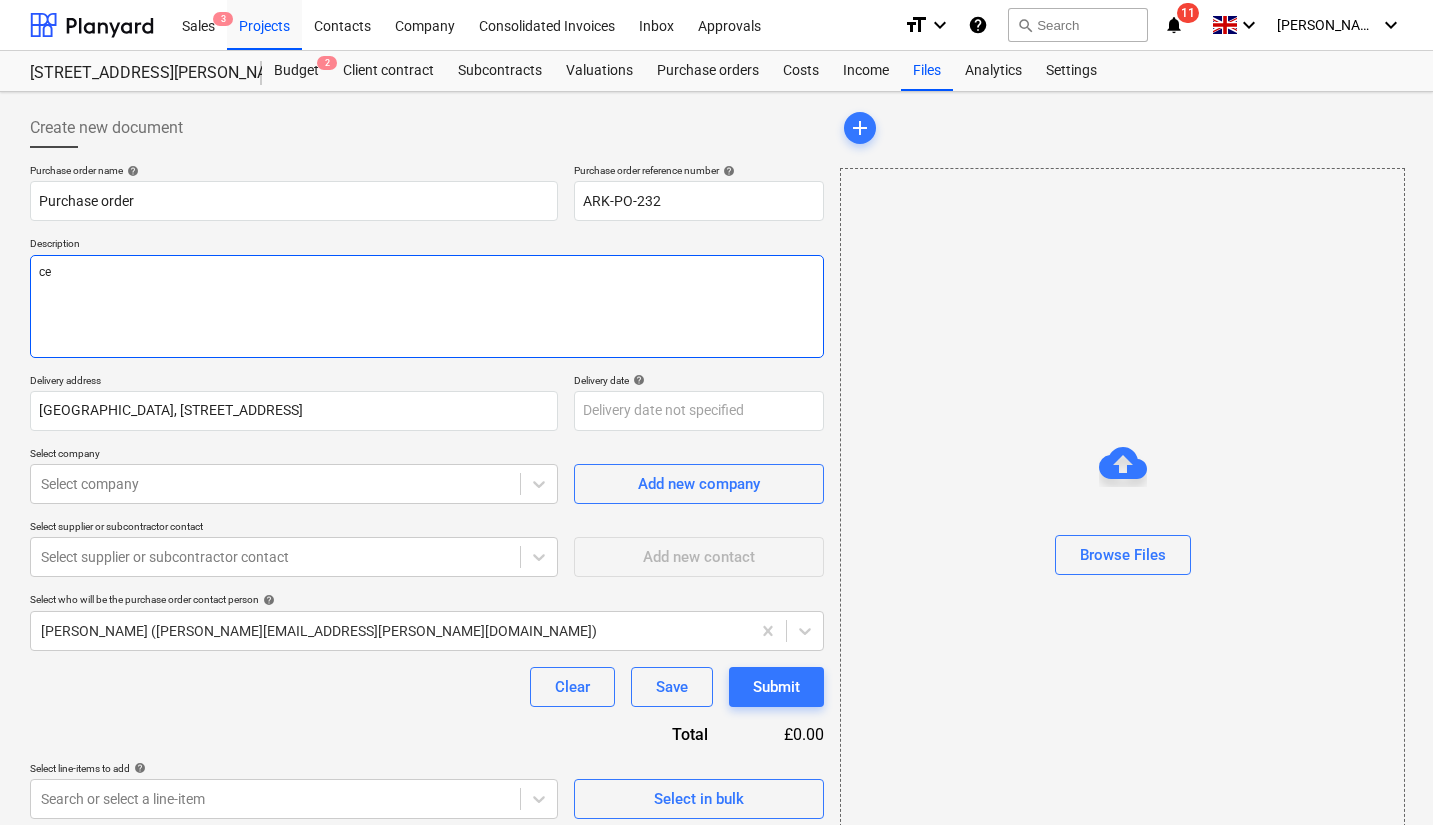 type on "x" 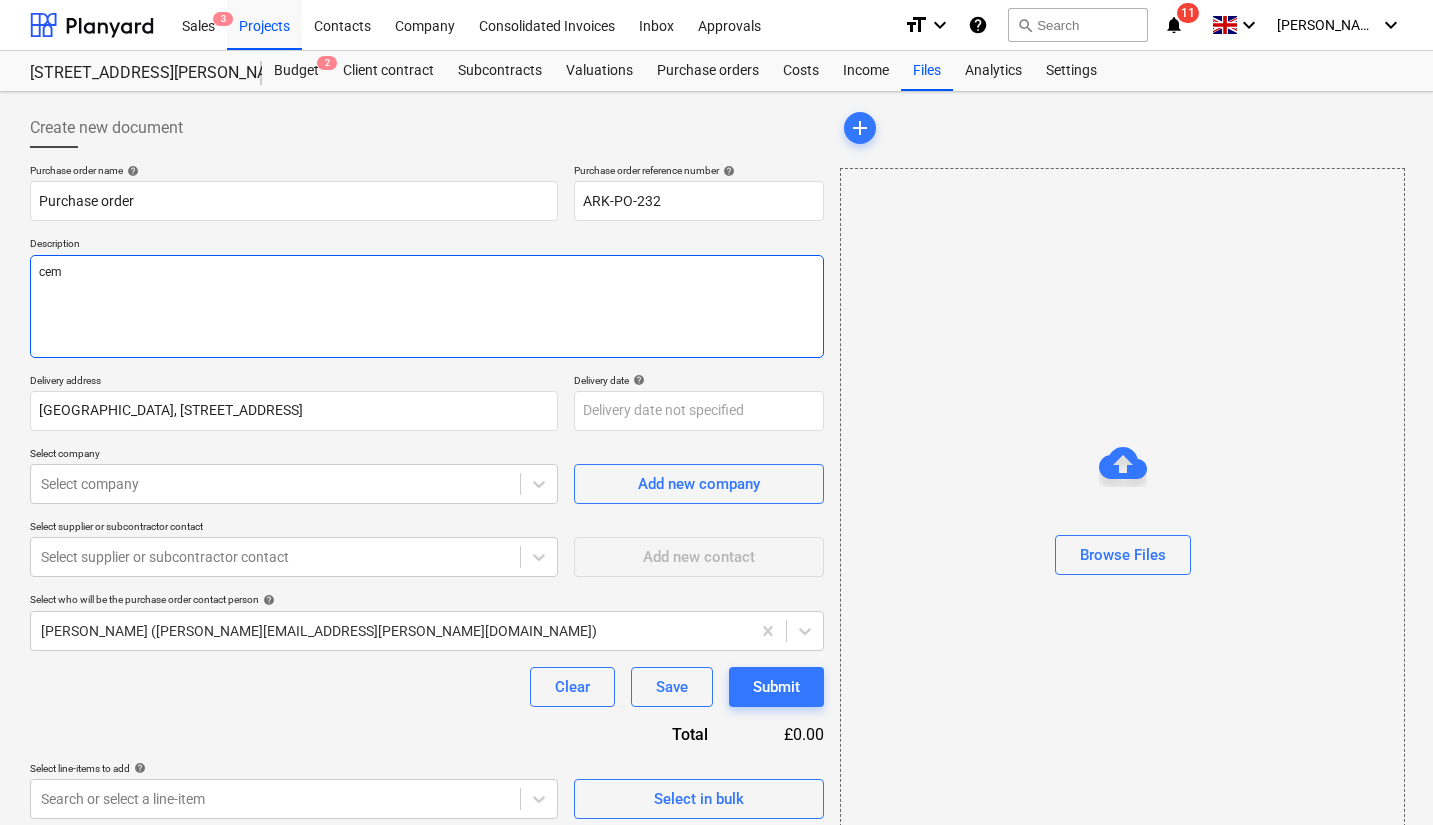 type on "x" 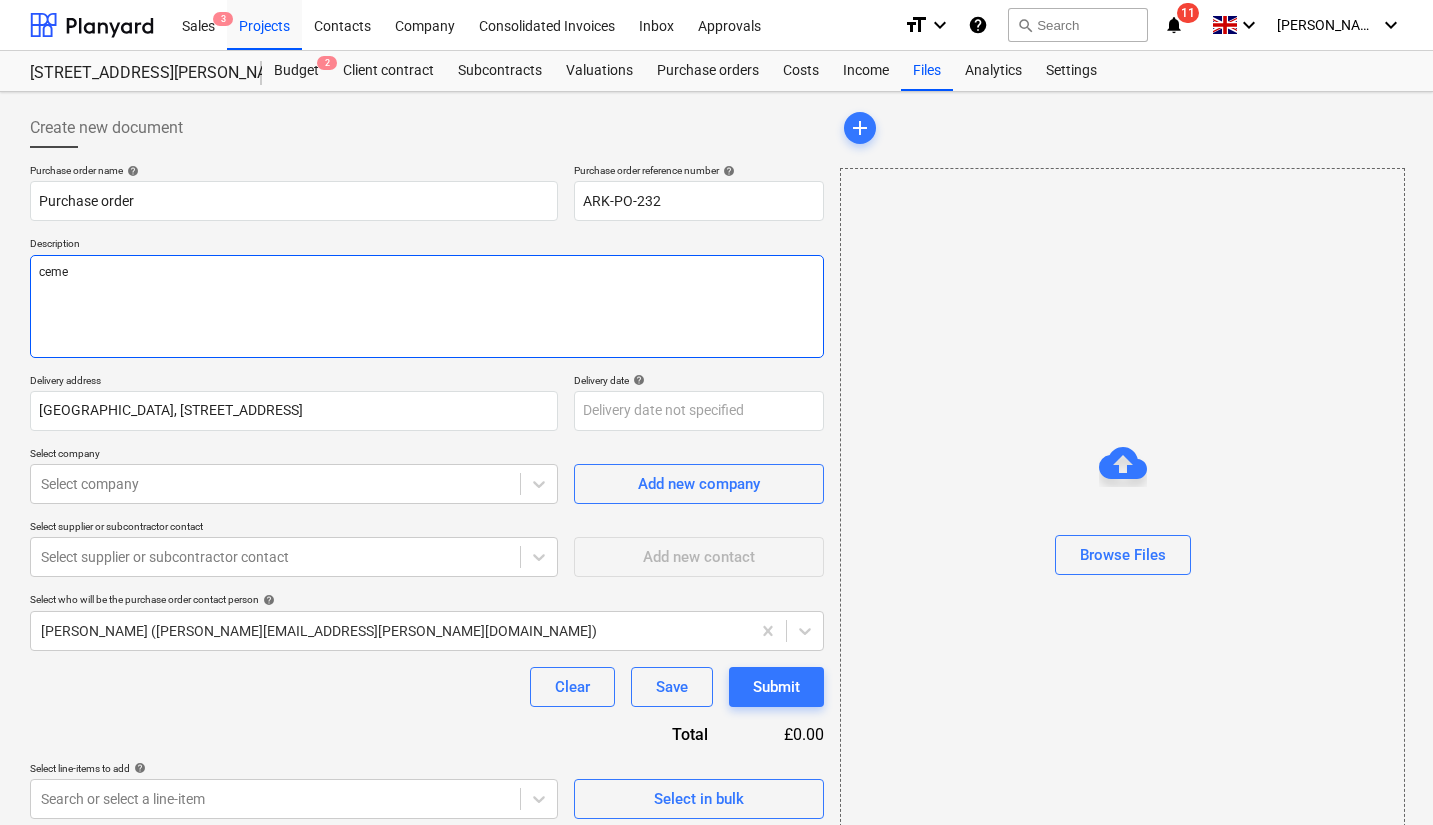 type on "x" 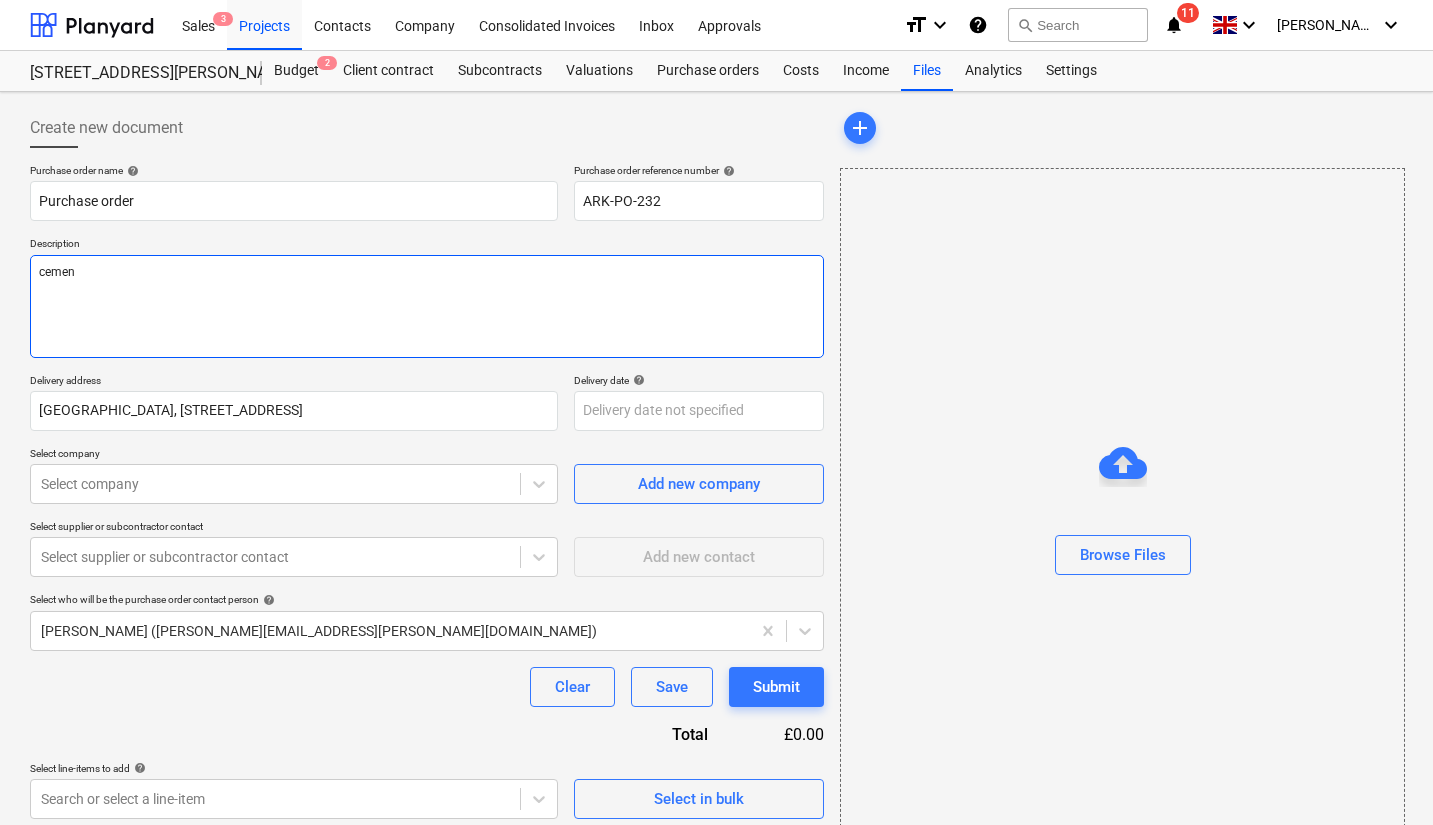 type on "x" 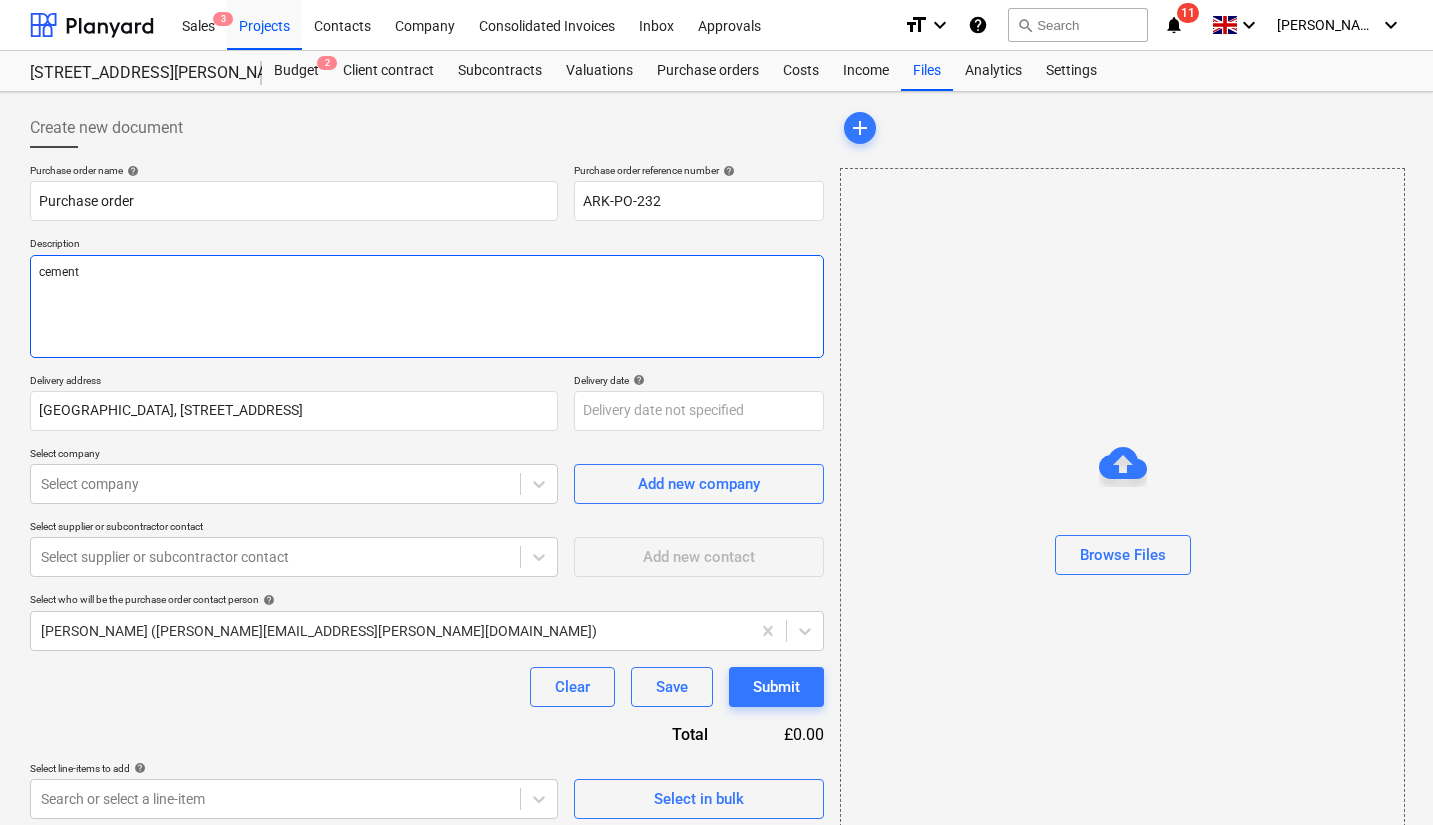 type on "cement" 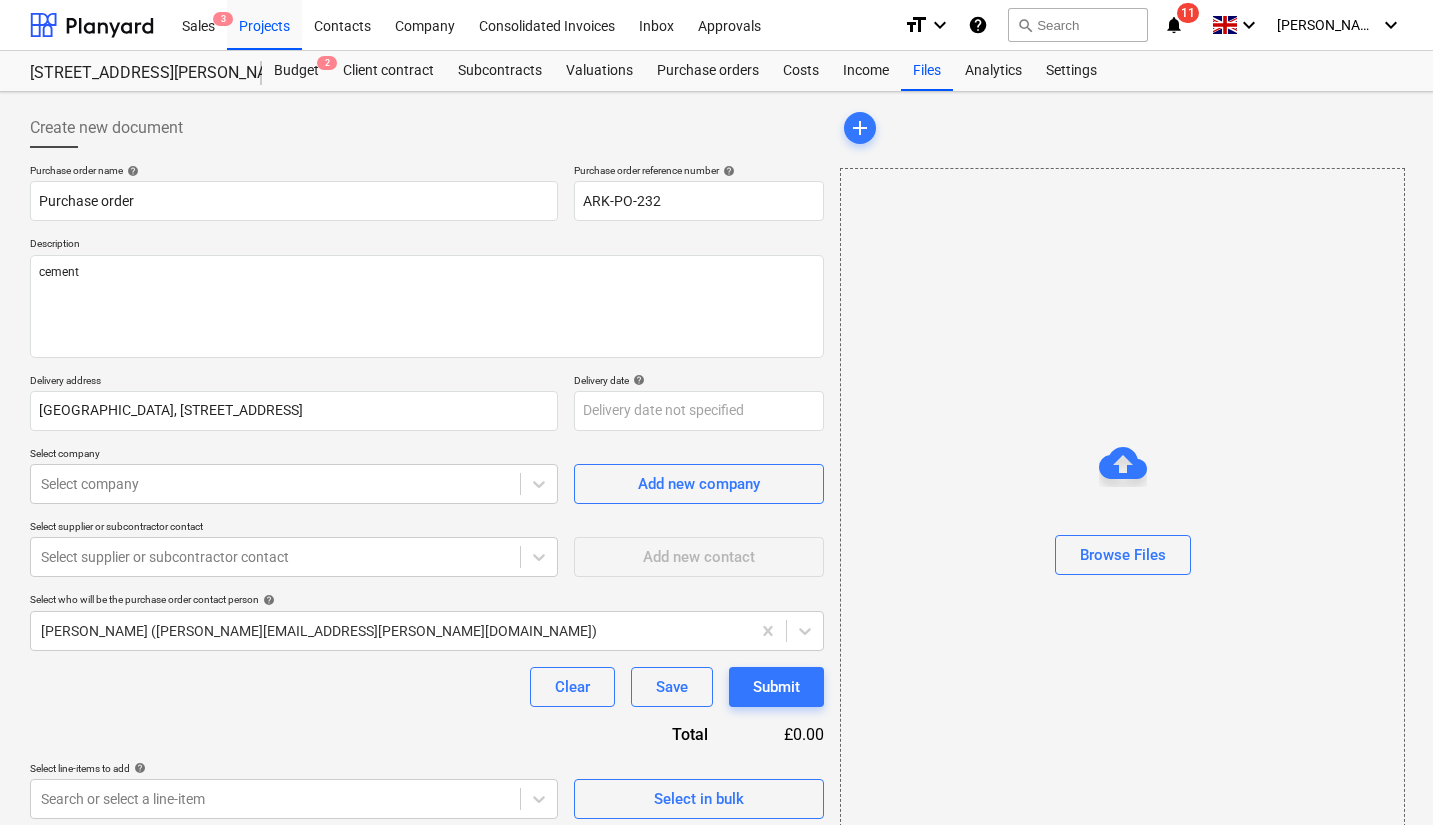 type on "x" 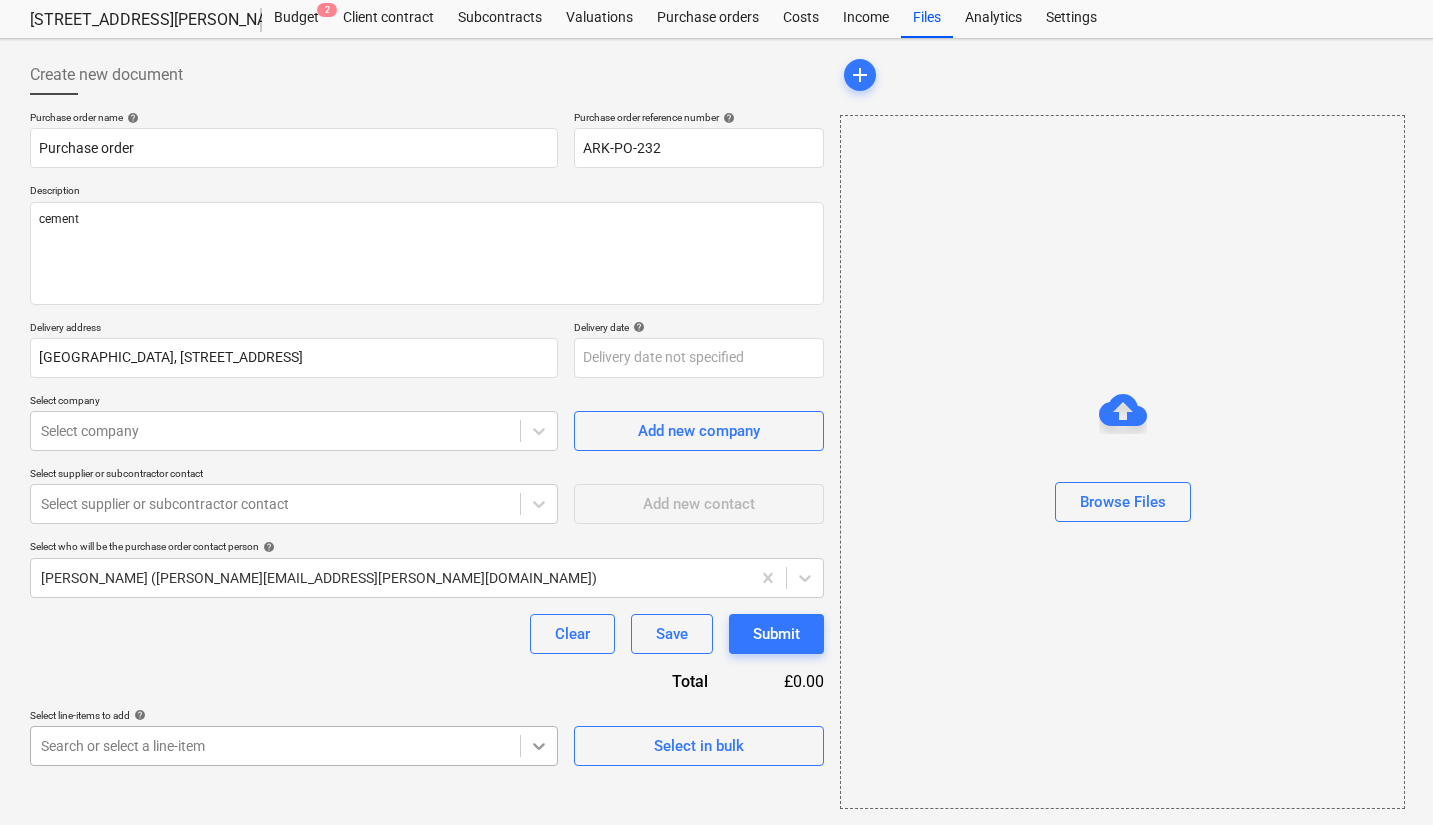 click on "Sales 3 Projects Contacts Company Consolidated Invoices Inbox Approvals format_size keyboard_arrow_down help search Search notifications 11 keyboard_arrow_down [PERSON_NAME] keyboard_arrow_down 2 Galley [PERSON_NAME] Budget 2 Client contract Subcontracts Valuations Purchase orders Costs Income Files Analytics Settings Create new document Purchase order name help Purchase order Purchase order reference number help ARK-PO-232 Description cement  Delivery address [GEOGRAPHIC_DATA][STREET_ADDRESS] Delivery date help Press the down arrow key to interact with the calendar and
select a date. Press the question mark key to get the keyboard shortcuts for changing dates. Select company Select company Add new company Select supplier or subcontractor contact Select supplier or subcontractor contact Add new contact Select who will be the purchase order contact person help [PERSON_NAME] ([PERSON_NAME][EMAIL_ADDRESS][PERSON_NAME][DOMAIN_NAME]) Clear Save Submit Total £0.00 Select line-items to add help Search or select a line-item add
x" at bounding box center [716, 359] 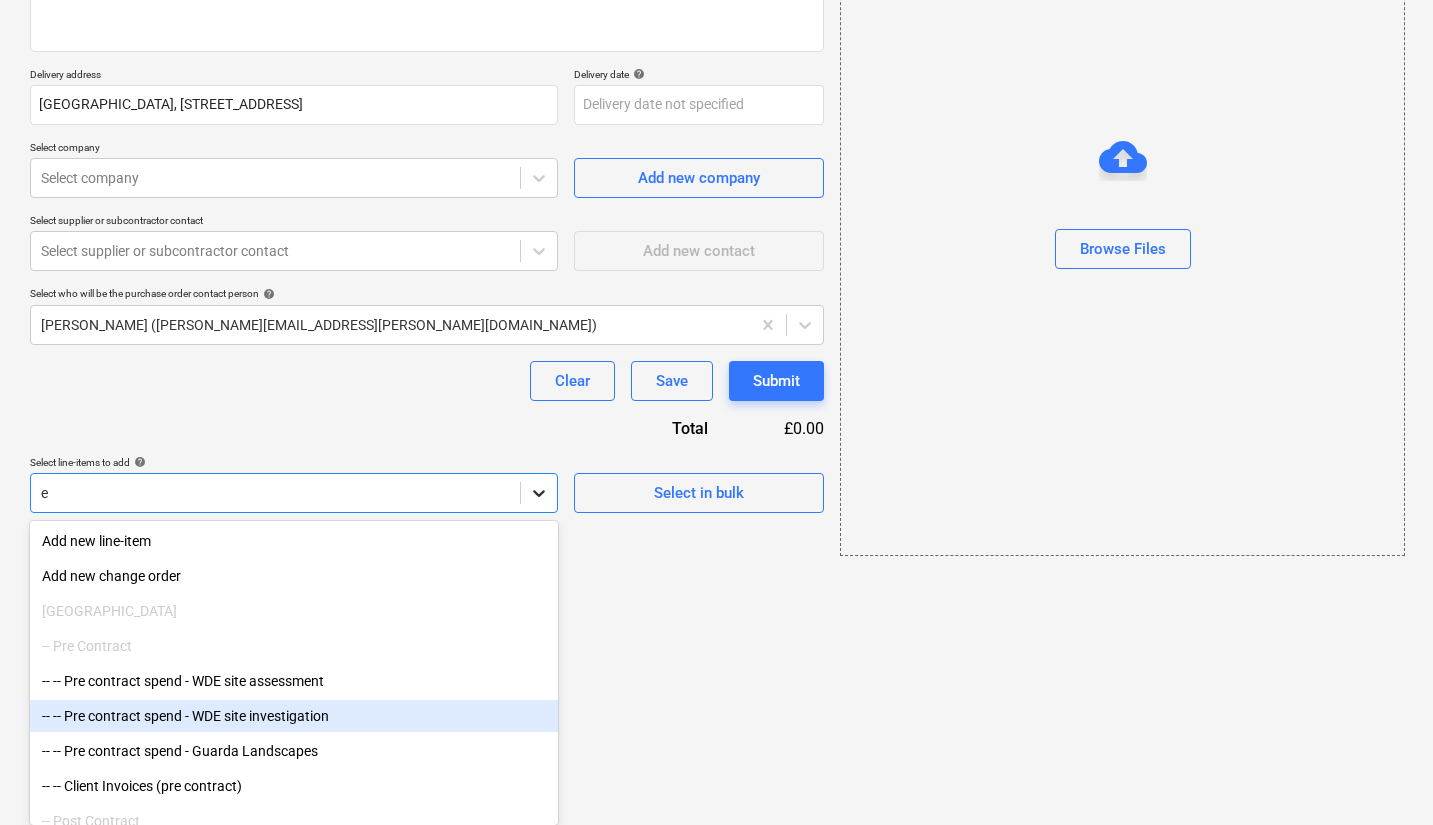 type on "ex" 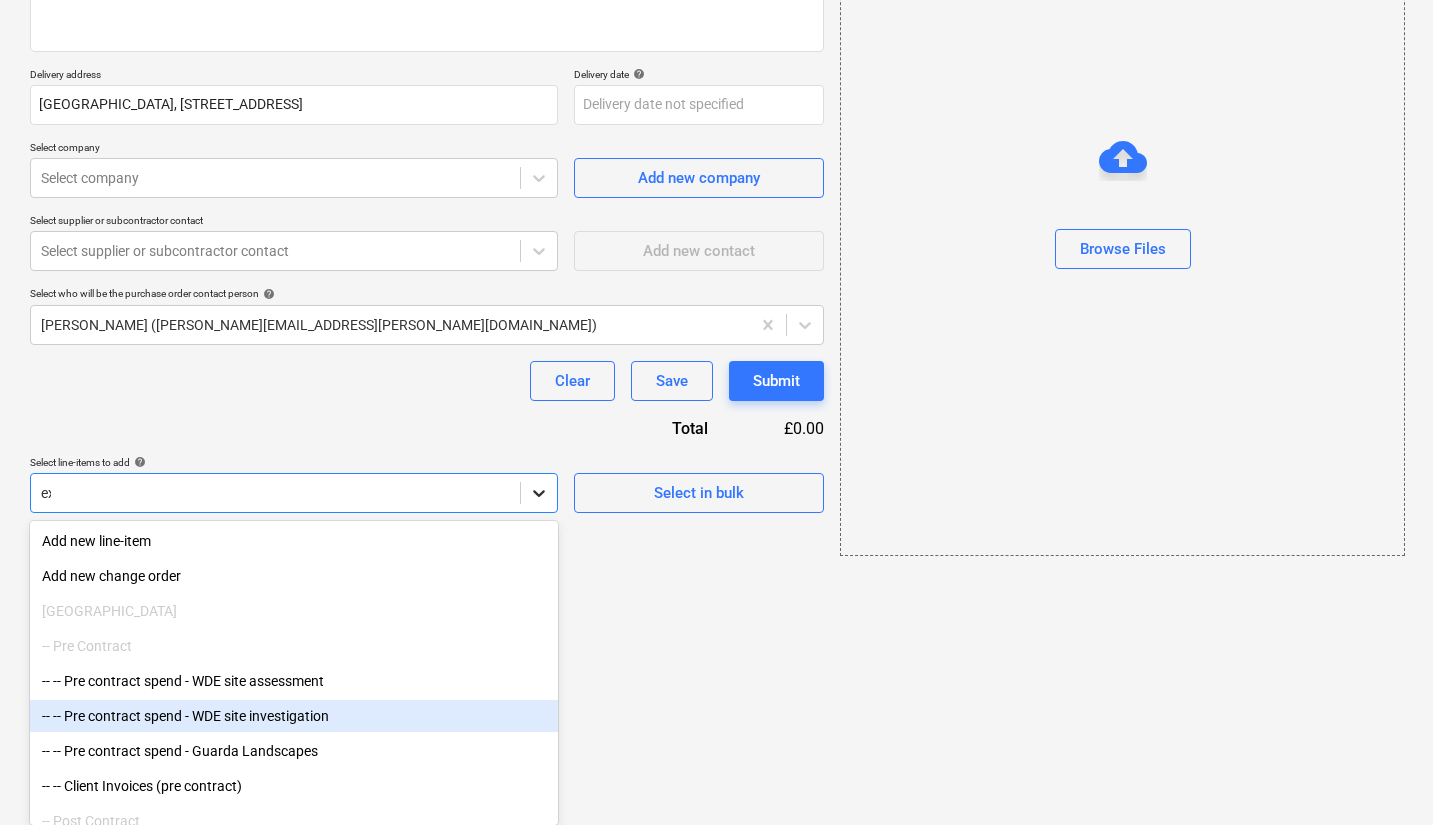 scroll, scrollTop: 208, scrollLeft: 0, axis: vertical 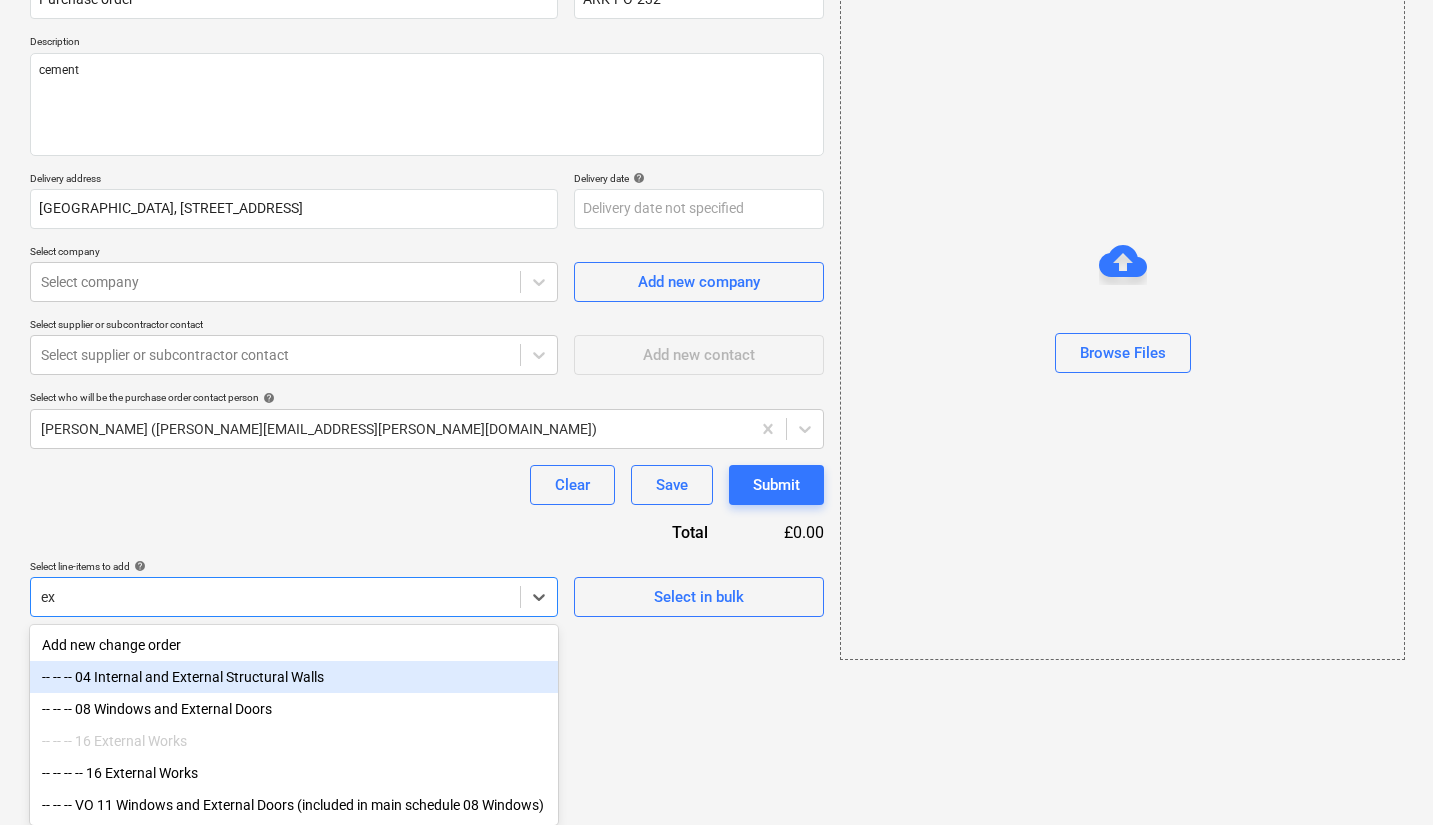 click on "-- -- --   04 Internal and External Structural Walls" at bounding box center [294, 677] 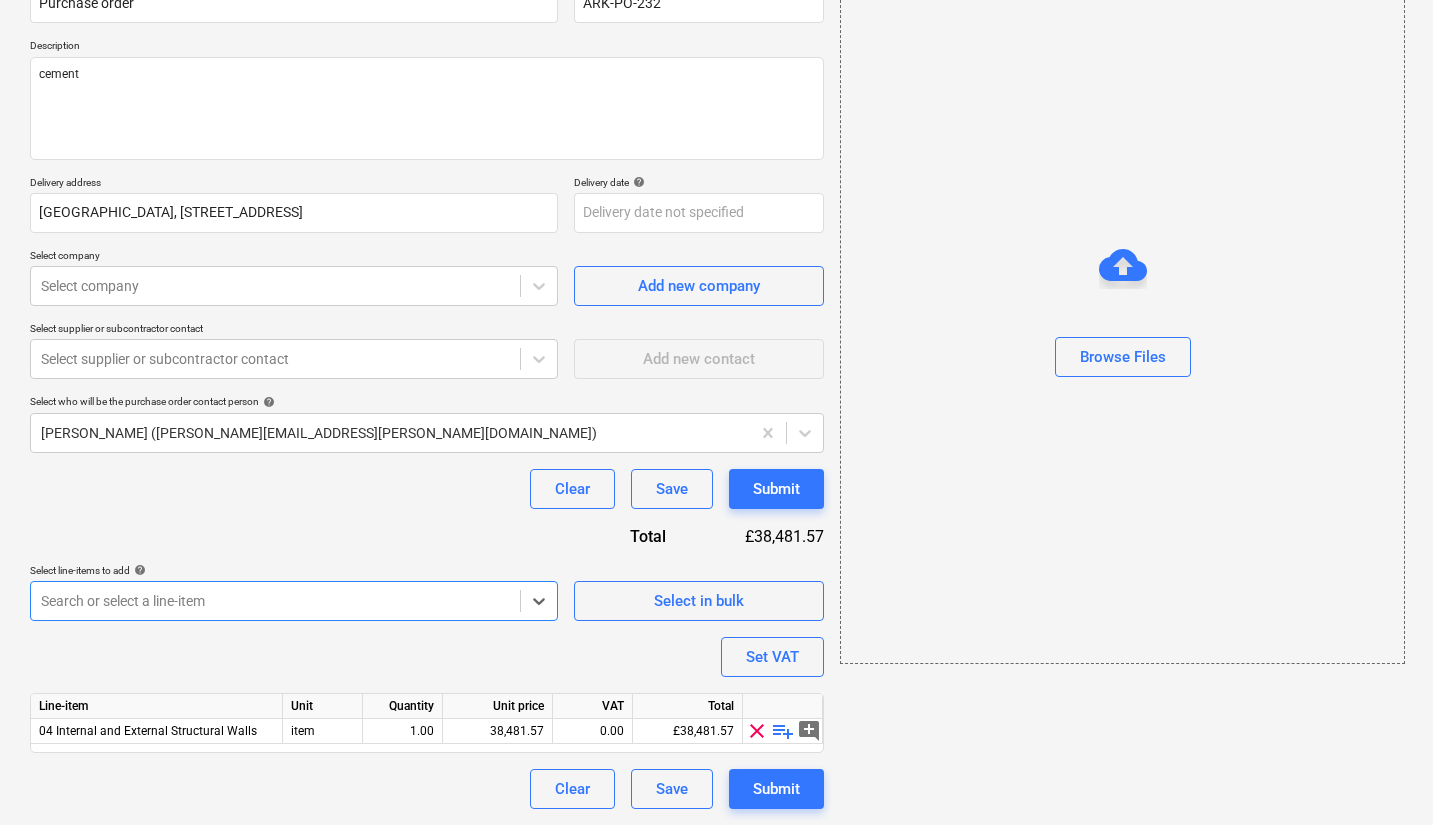 scroll, scrollTop: 198, scrollLeft: 0, axis: vertical 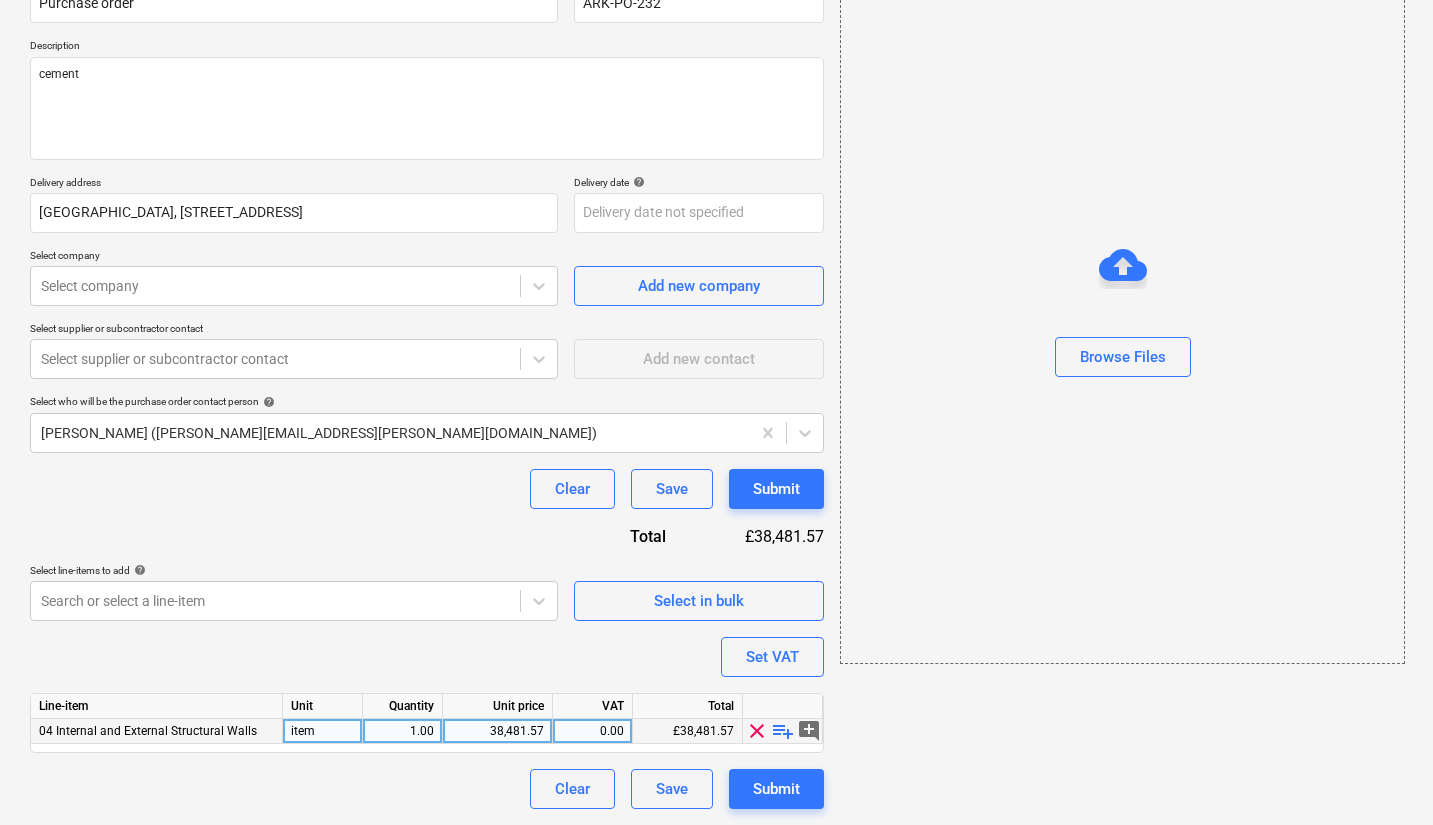 click on "playlist_add" at bounding box center [783, 731] 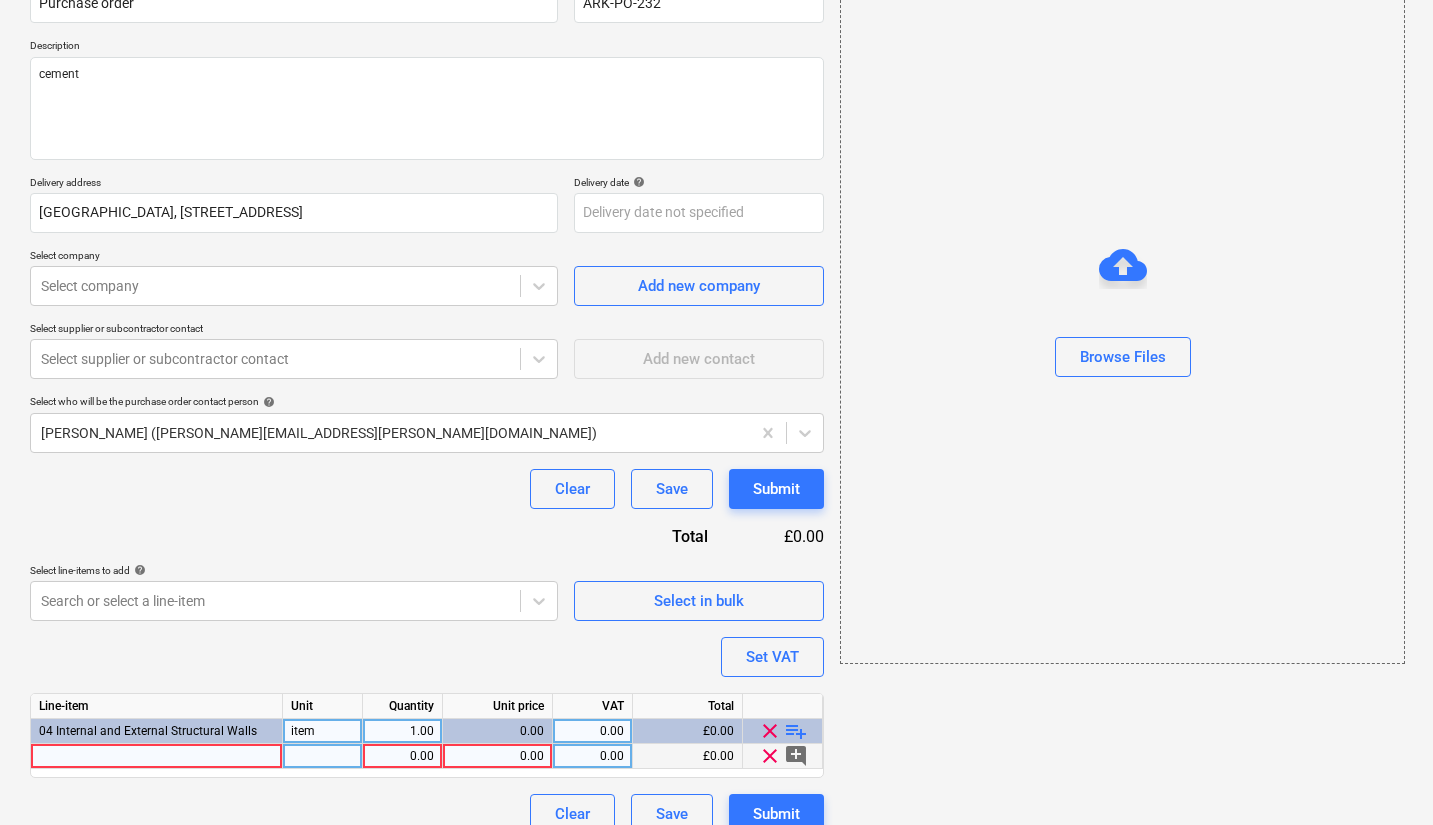 click at bounding box center (157, 756) 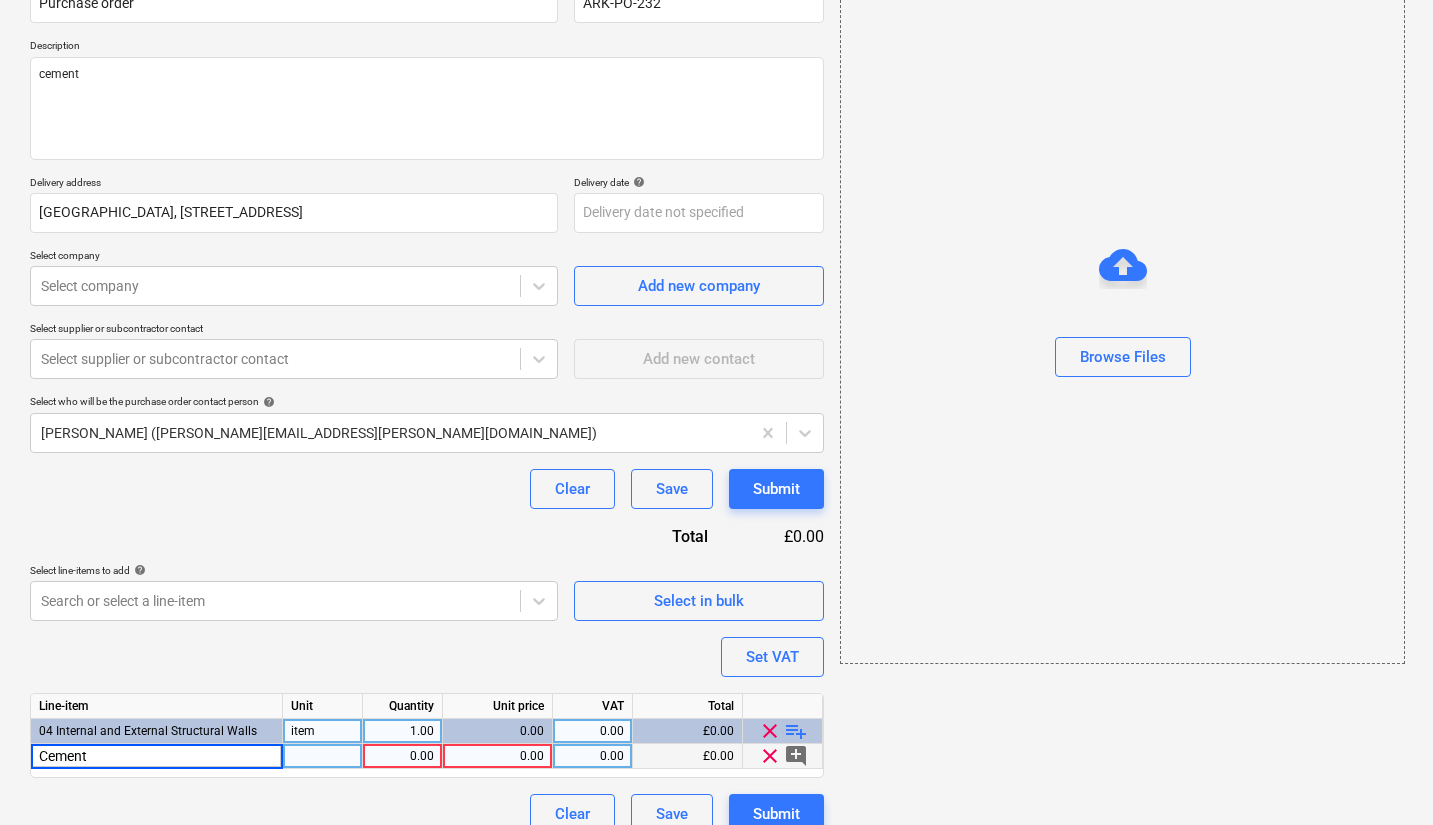 type on "Cement" 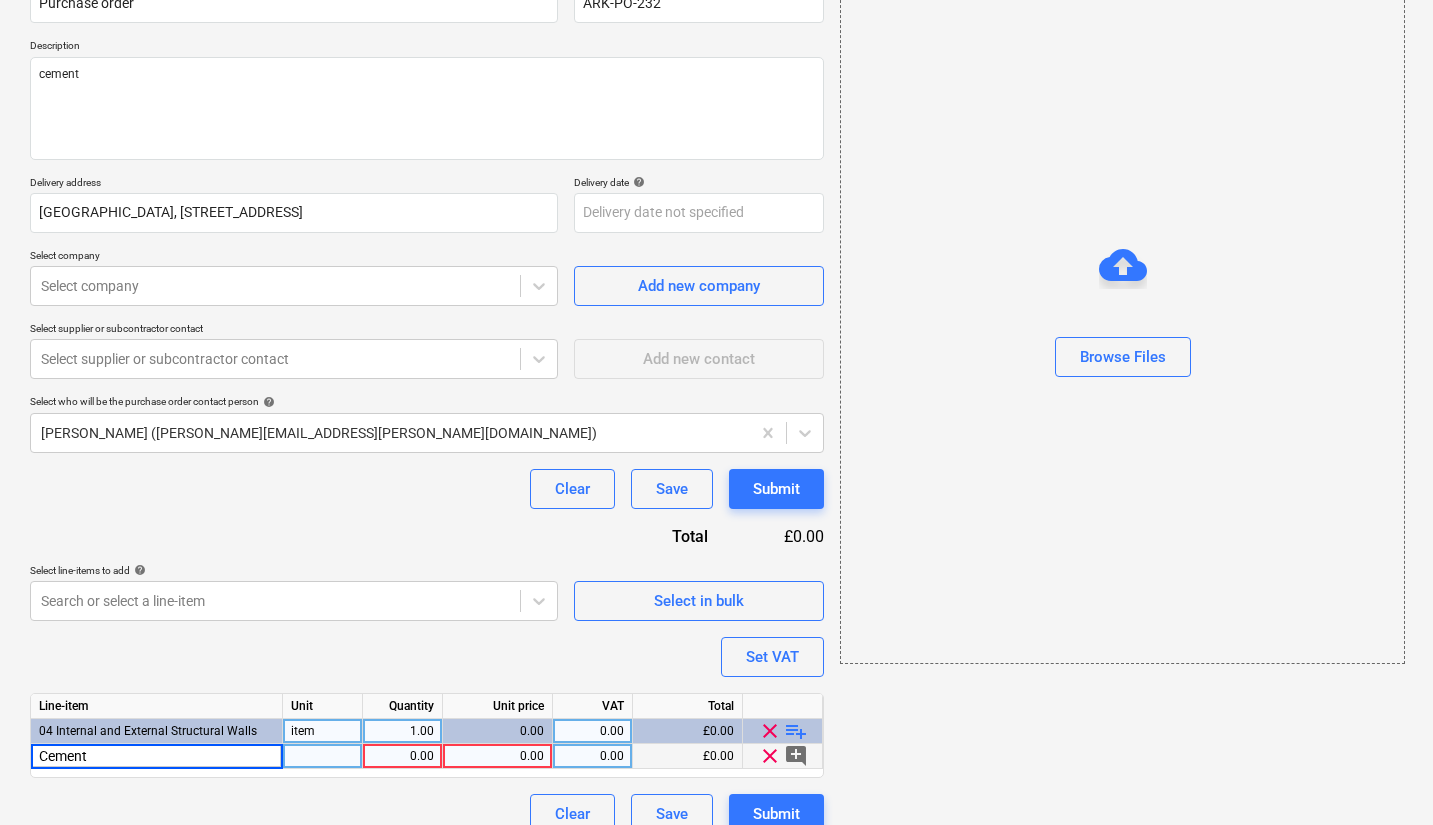 click on "0.00" at bounding box center (402, 756) 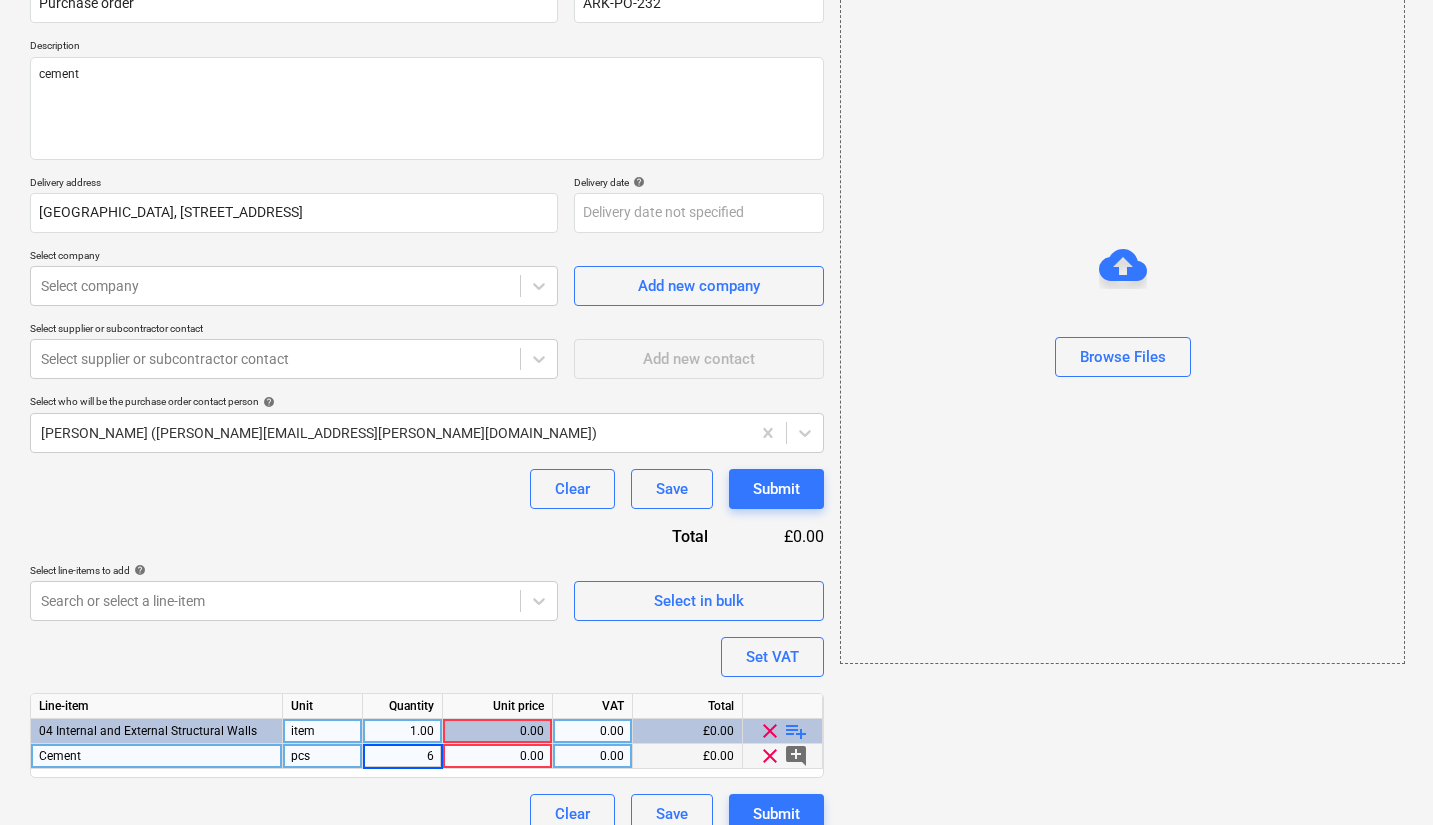 type on "60" 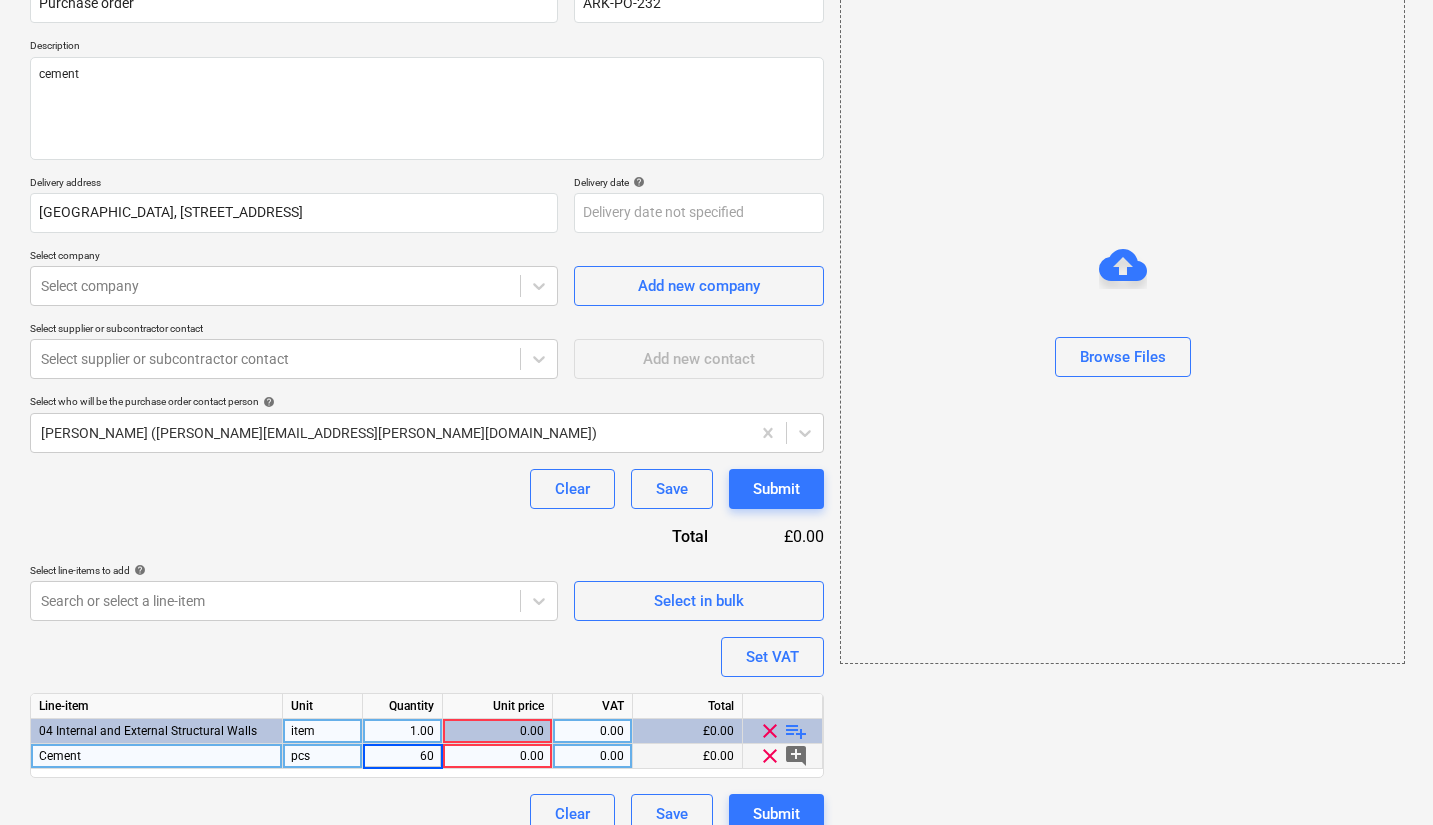 type on "x" 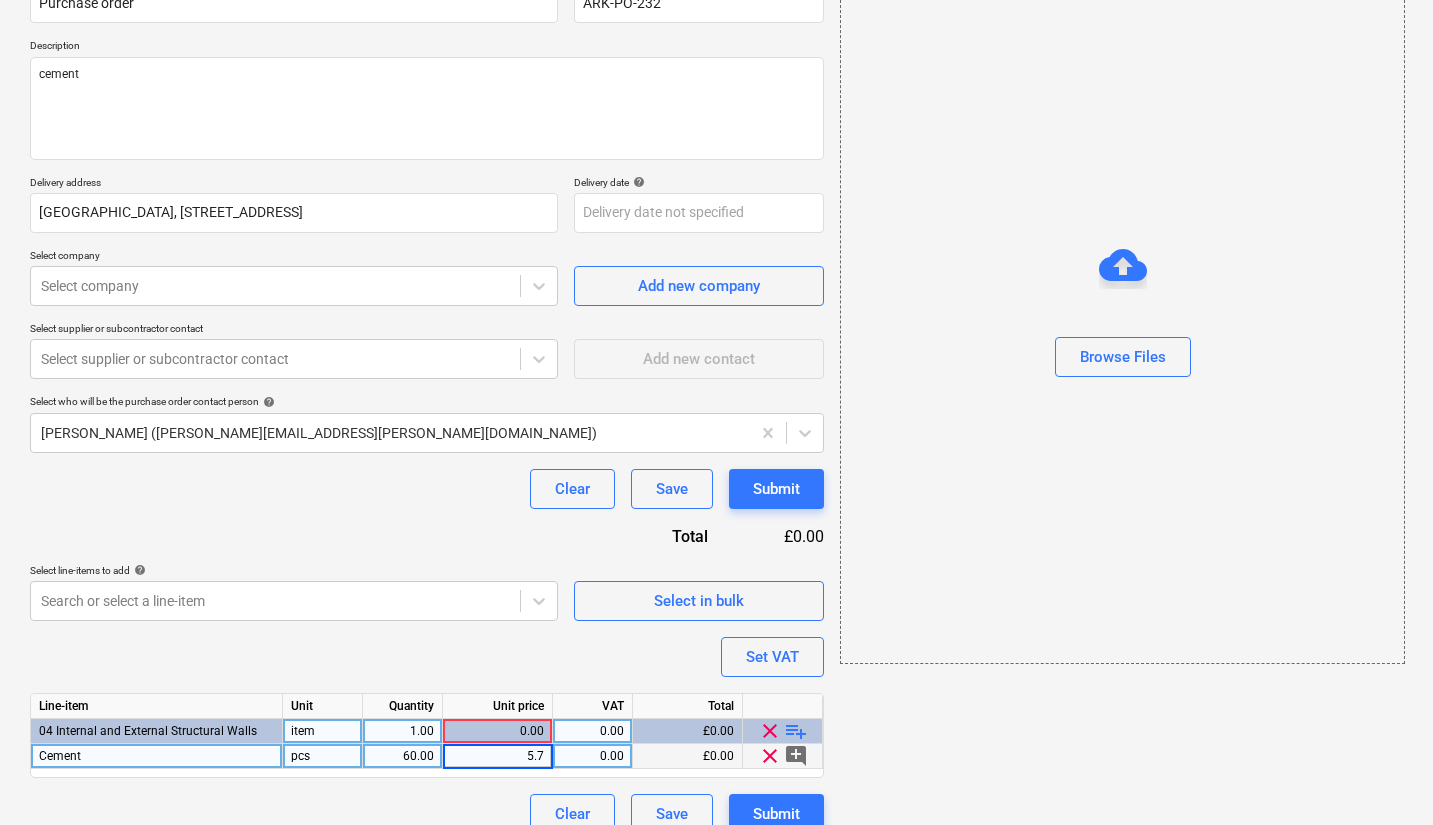 type on "5.72" 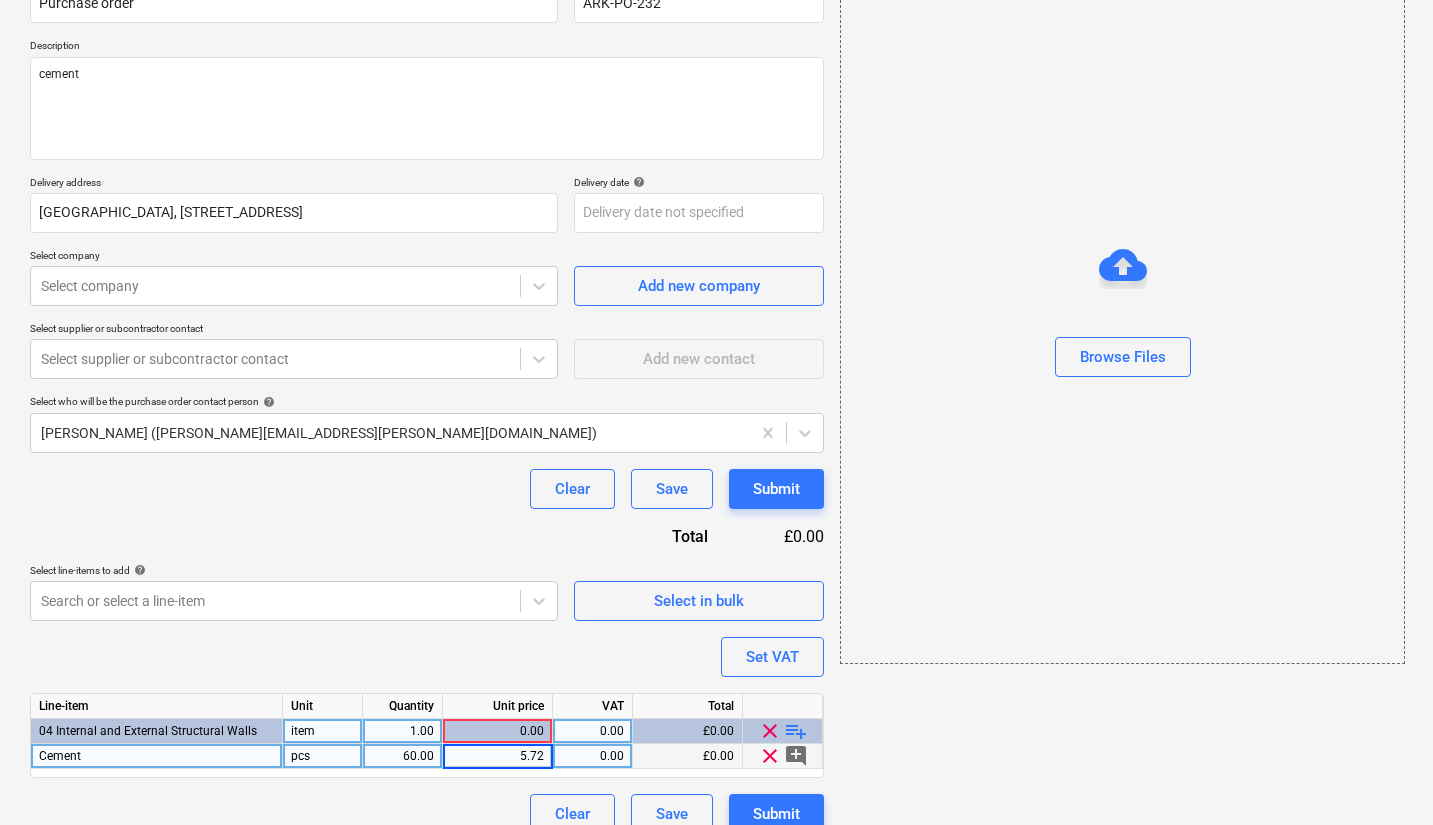 click on "Purchase order name help Purchase order Purchase order reference number help ARK-PO-232 Description cement  Delivery address [GEOGRAPHIC_DATA][STREET_ADDRESS] Delivery date help Press the down arrow key to interact with the calendar and
select a date. Press the question mark key to get the keyboard shortcuts for changing dates. Select company Select company Add new company Select supplier or subcontractor contact Select supplier or subcontractor contact Add new contact Select who will be the purchase order contact person help [PERSON_NAME] ([PERSON_NAME][EMAIL_ADDRESS][PERSON_NAME][DOMAIN_NAME]) Clear Save Submit Total £0.00 Select line-items to add help Search or select a line-item Select in bulk Set VAT Line-item Unit Quantity Unit price VAT Total  04 Internal and External Structural Walls item 1.00 0.00 0.00 £0.00 clear playlist_add Cement  pcs 60.00 5.72 0.00 £0.00 clear add_comment Clear Save Submit" at bounding box center [427, 400] 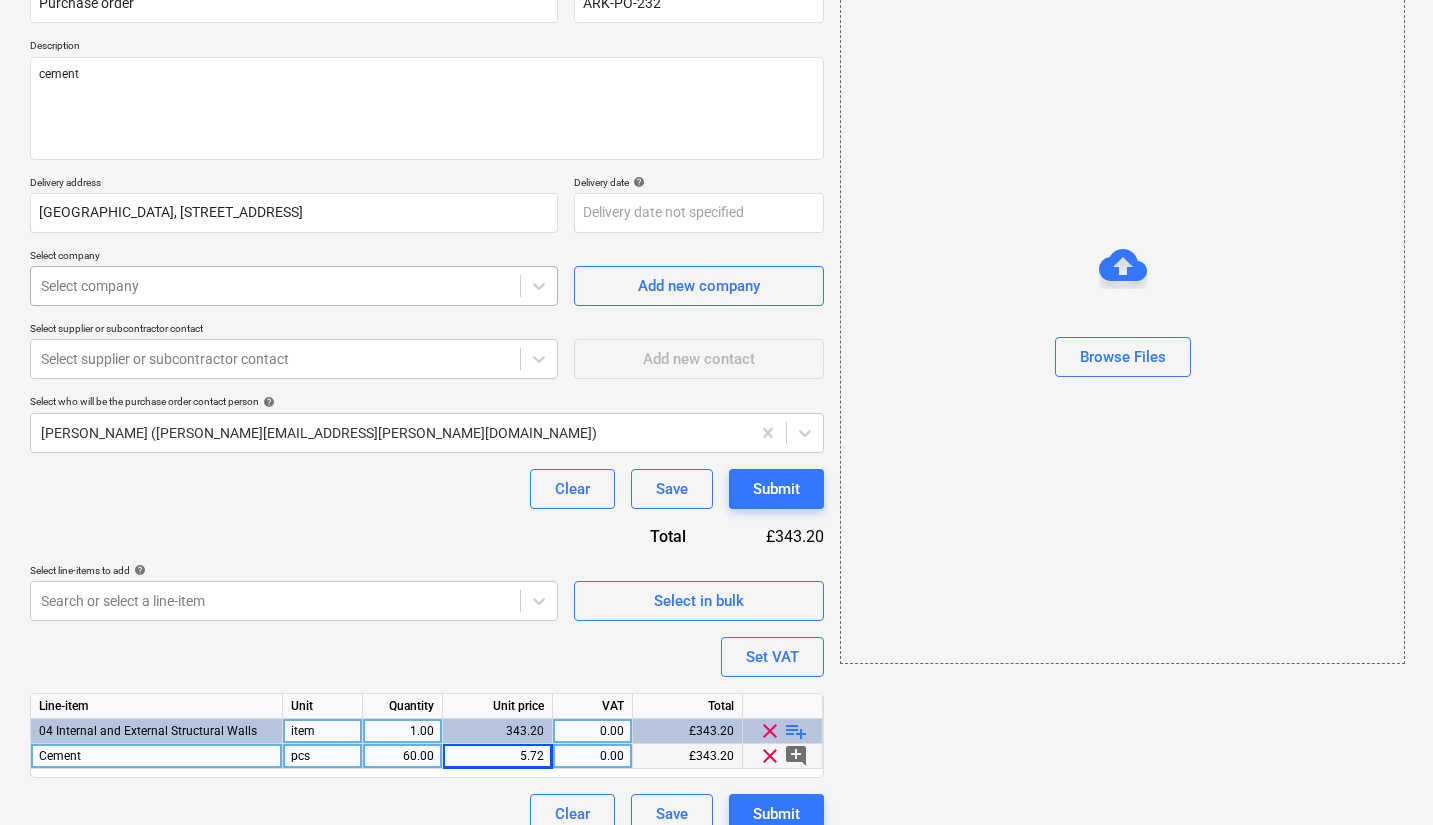 click at bounding box center (275, 286) 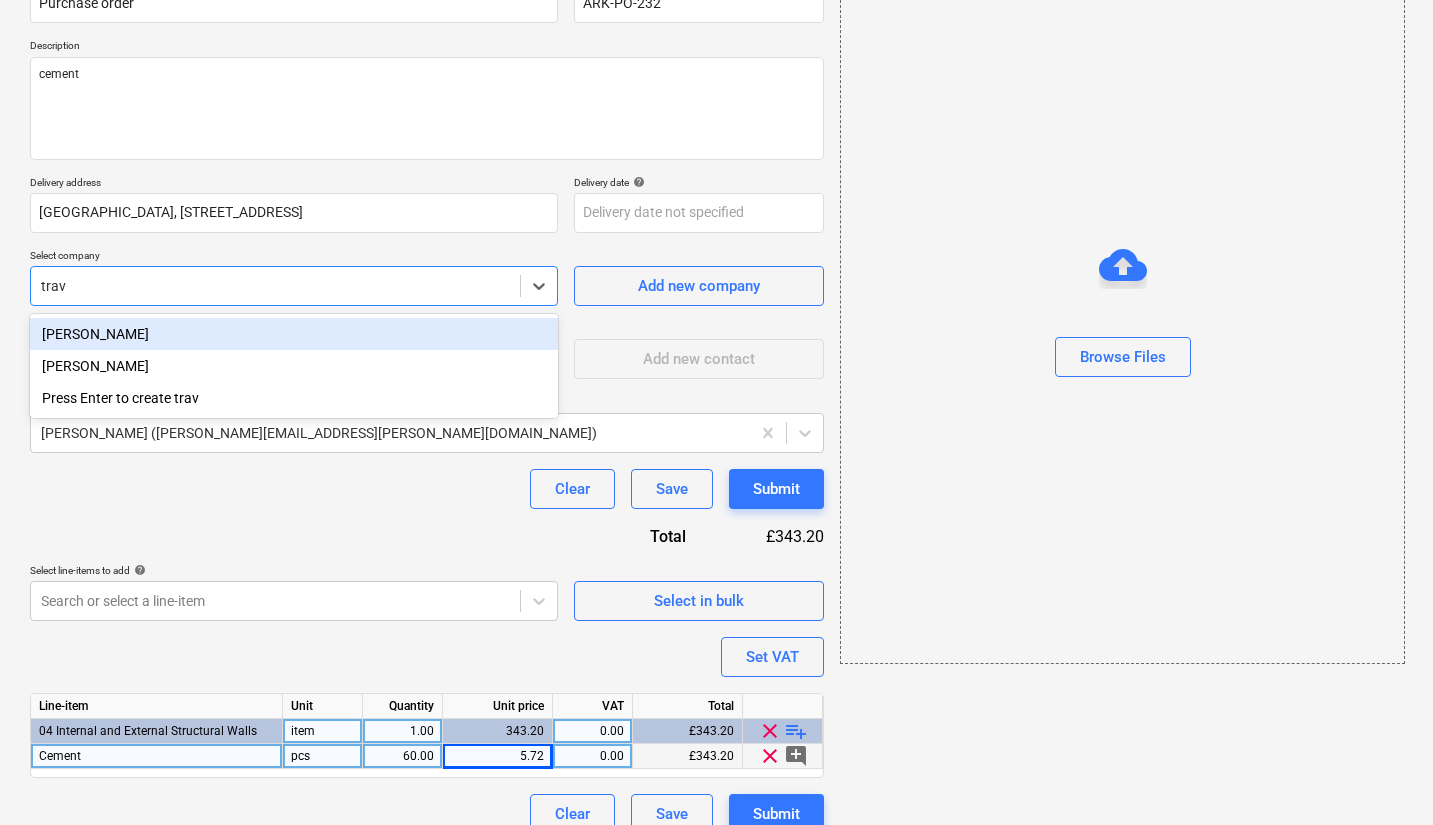 type on "travi" 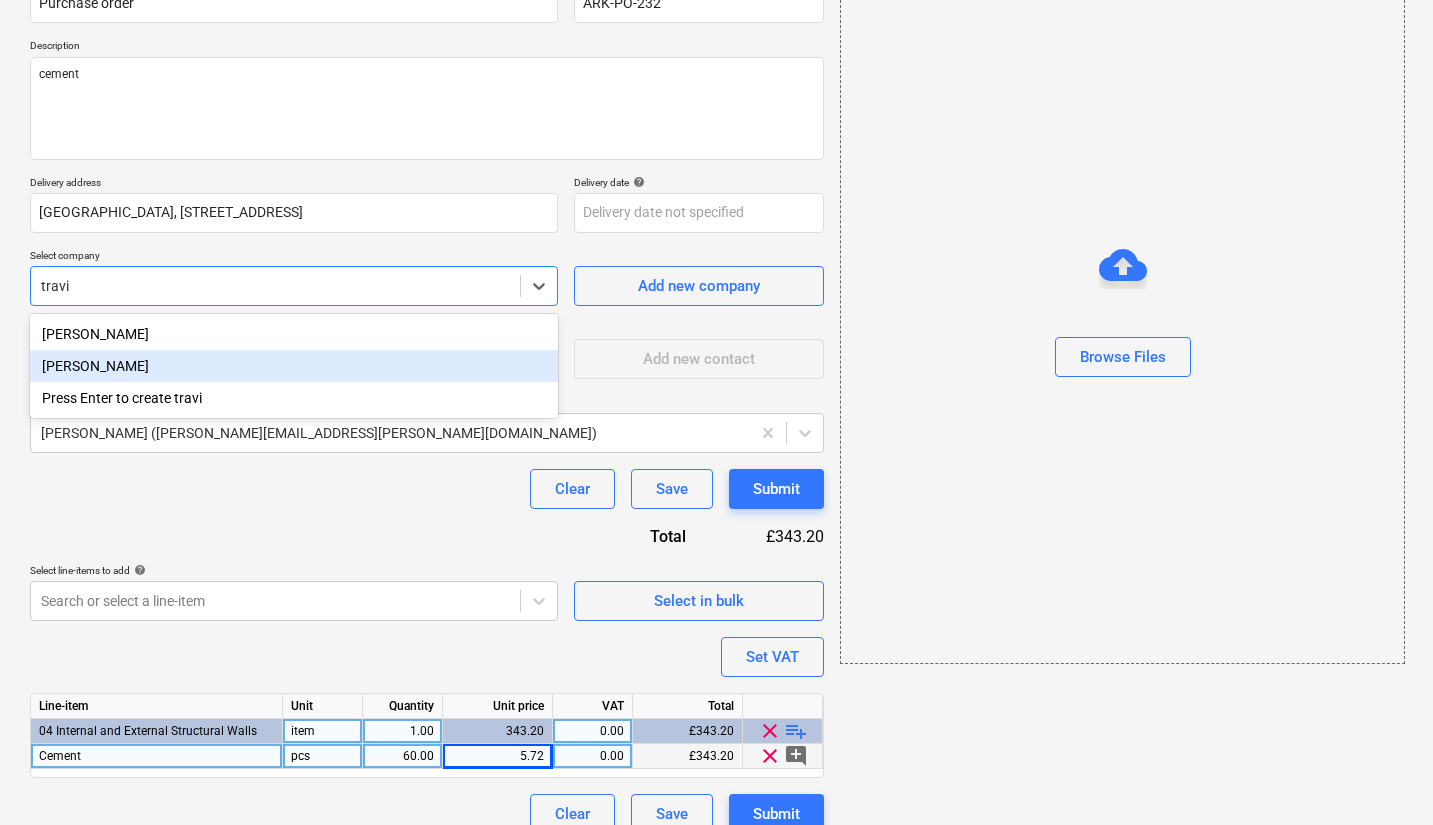 click on "[PERSON_NAME]" at bounding box center (294, 366) 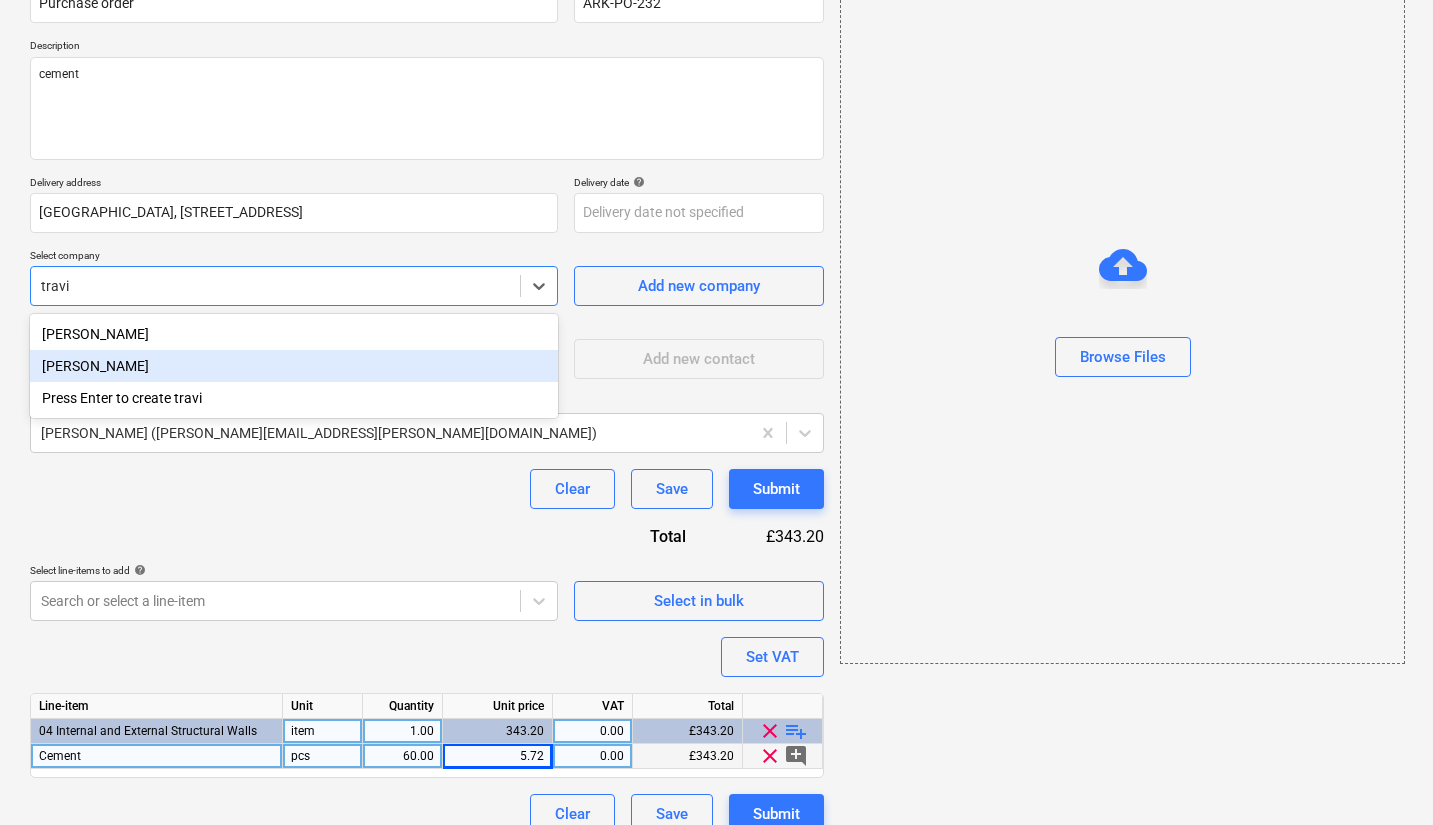 type on "x" 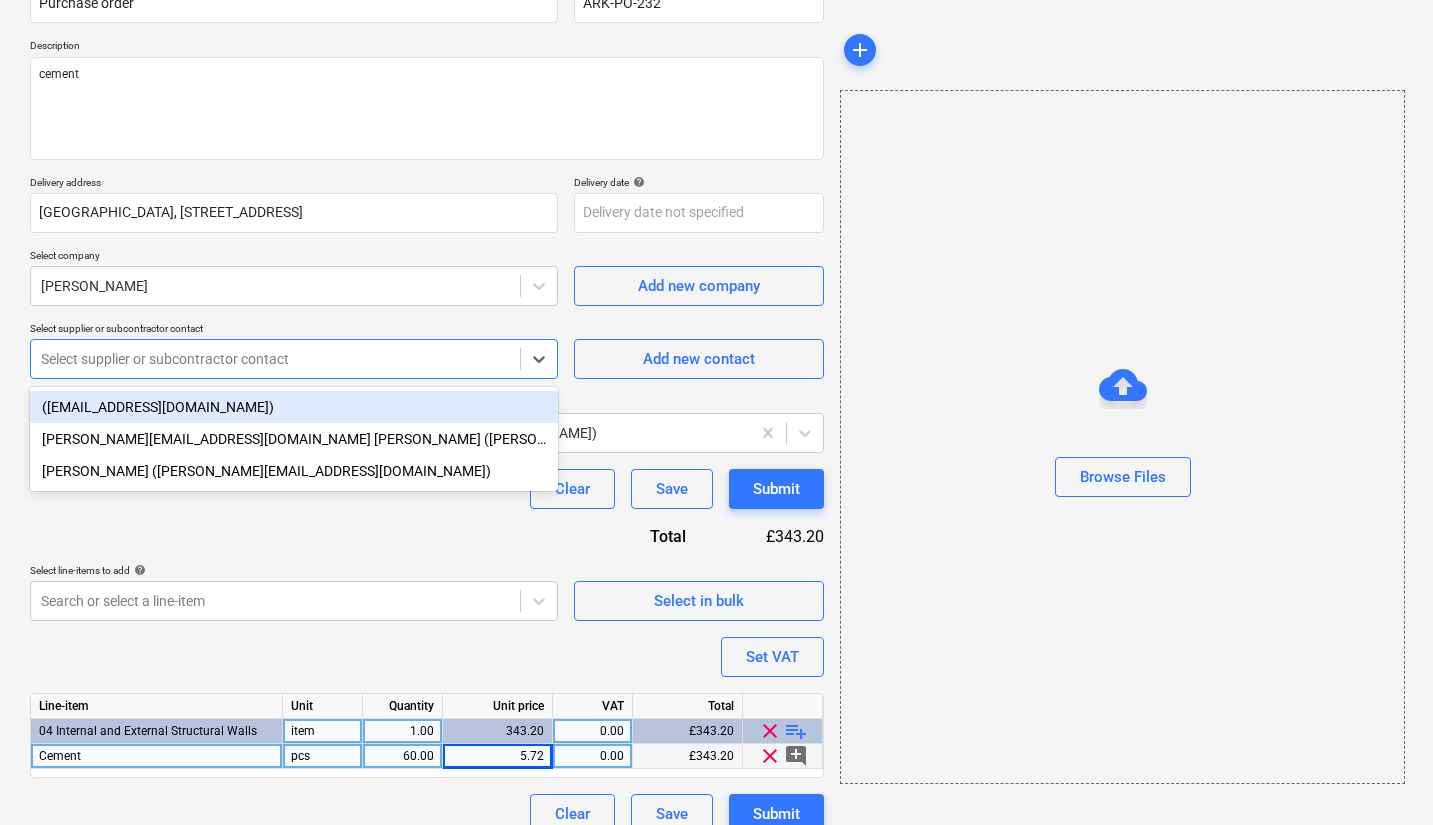 click at bounding box center [275, 359] 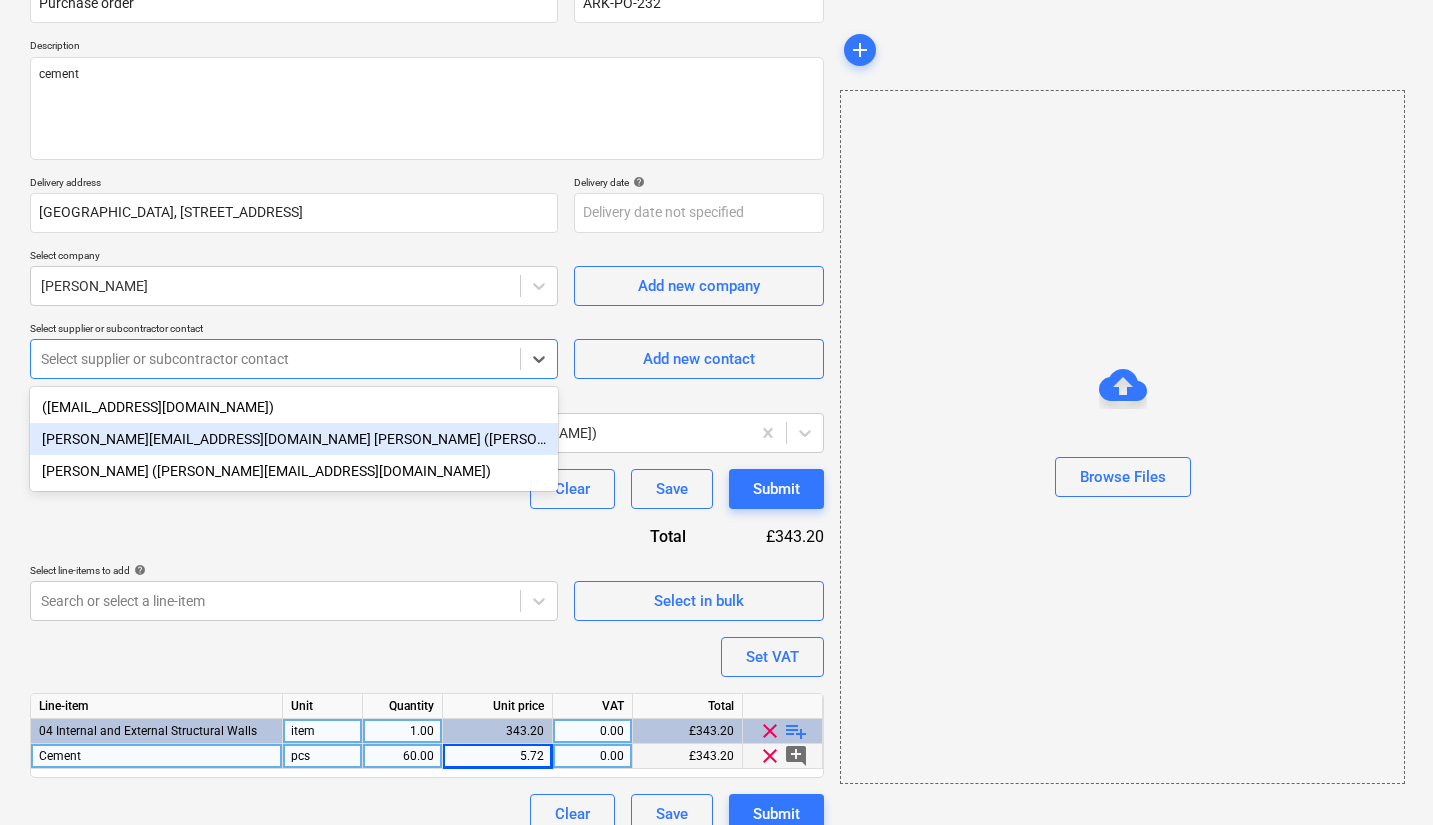 click on "[PERSON_NAME][EMAIL_ADDRESS][DOMAIN_NAME] [PERSON_NAME] ([PERSON_NAME][EMAIL_ADDRESS][DOMAIN_NAME])" at bounding box center (294, 439) 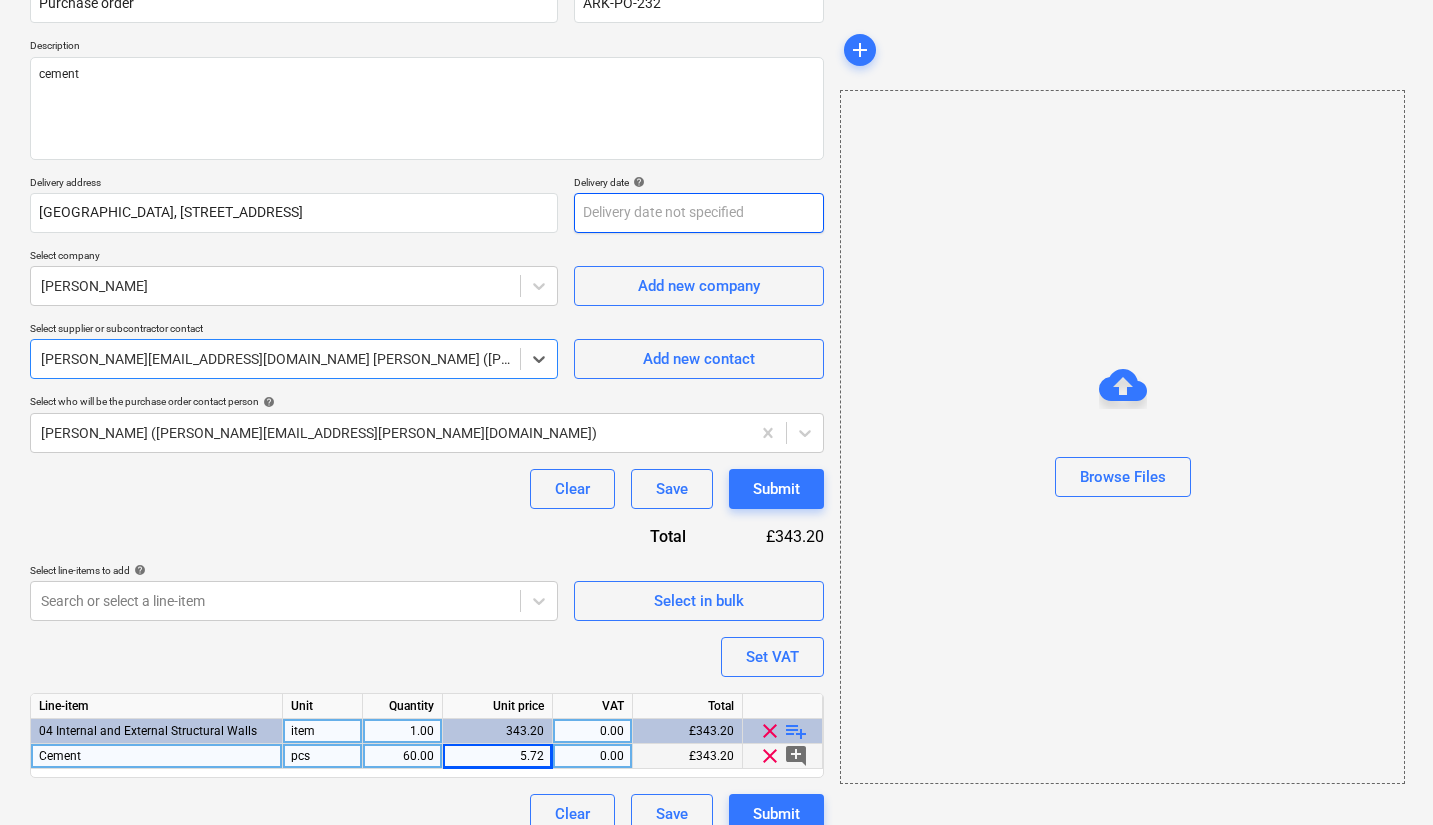 click on "Sales 3 Projects Contacts Company Consolidated Invoices Inbox Approvals format_size keyboard_arrow_down help search Search notifications 11 keyboard_arrow_down [PERSON_NAME] keyboard_arrow_down 2 Galley [PERSON_NAME] Budget 2 Client contract Subcontracts Valuations Purchase orders Costs Income Files Analytics Settings Create new document Purchase order name help Purchase order Purchase order reference number help ARK-PO-232 Description cement  Delivery address [GEOGRAPHIC_DATA][STREET_ADDRESS] Delivery date help Press the down arrow key to interact with the calendar and
select a date. Press the question mark key to get the keyboard shortcuts for changing dates. Select company [PERSON_NAME]   Add new company Select supplier or subcontractor contact option [PERSON_NAME][EMAIL_ADDRESS][DOMAIN_NAME] [PERSON_NAME] ([PERSON_NAME][EMAIL_ADDRESS][DOMAIN_NAME]), selected.   Select is focused ,type to refine list, press Down to open the menu,  [PERSON_NAME][EMAIL_ADDRESS][DOMAIN_NAME] [PERSON_NAME] ([PERSON_NAME][EMAIL_ADDRESS][DOMAIN_NAME])" at bounding box center [716, 214] 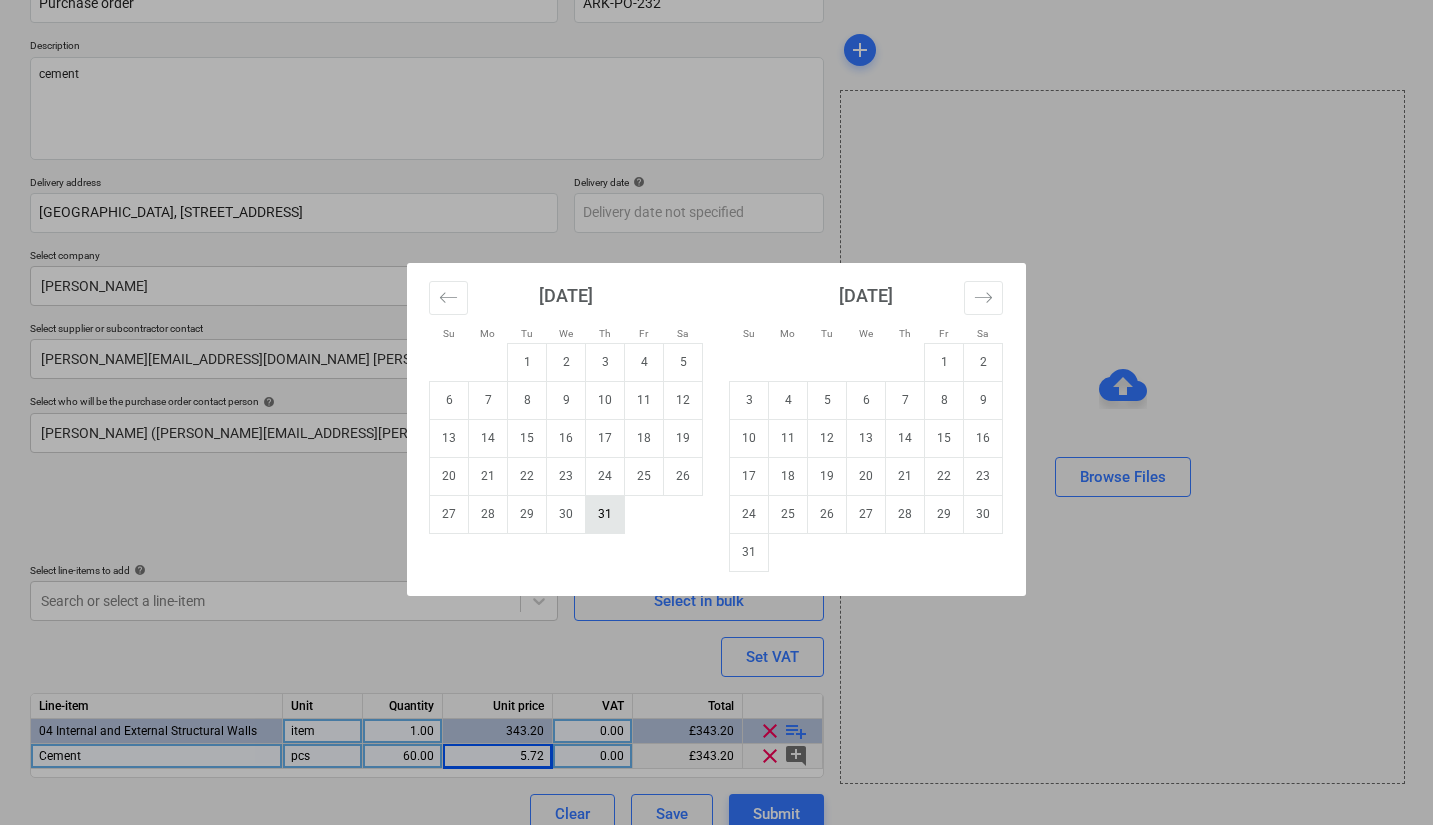 click on "31" at bounding box center [605, 514] 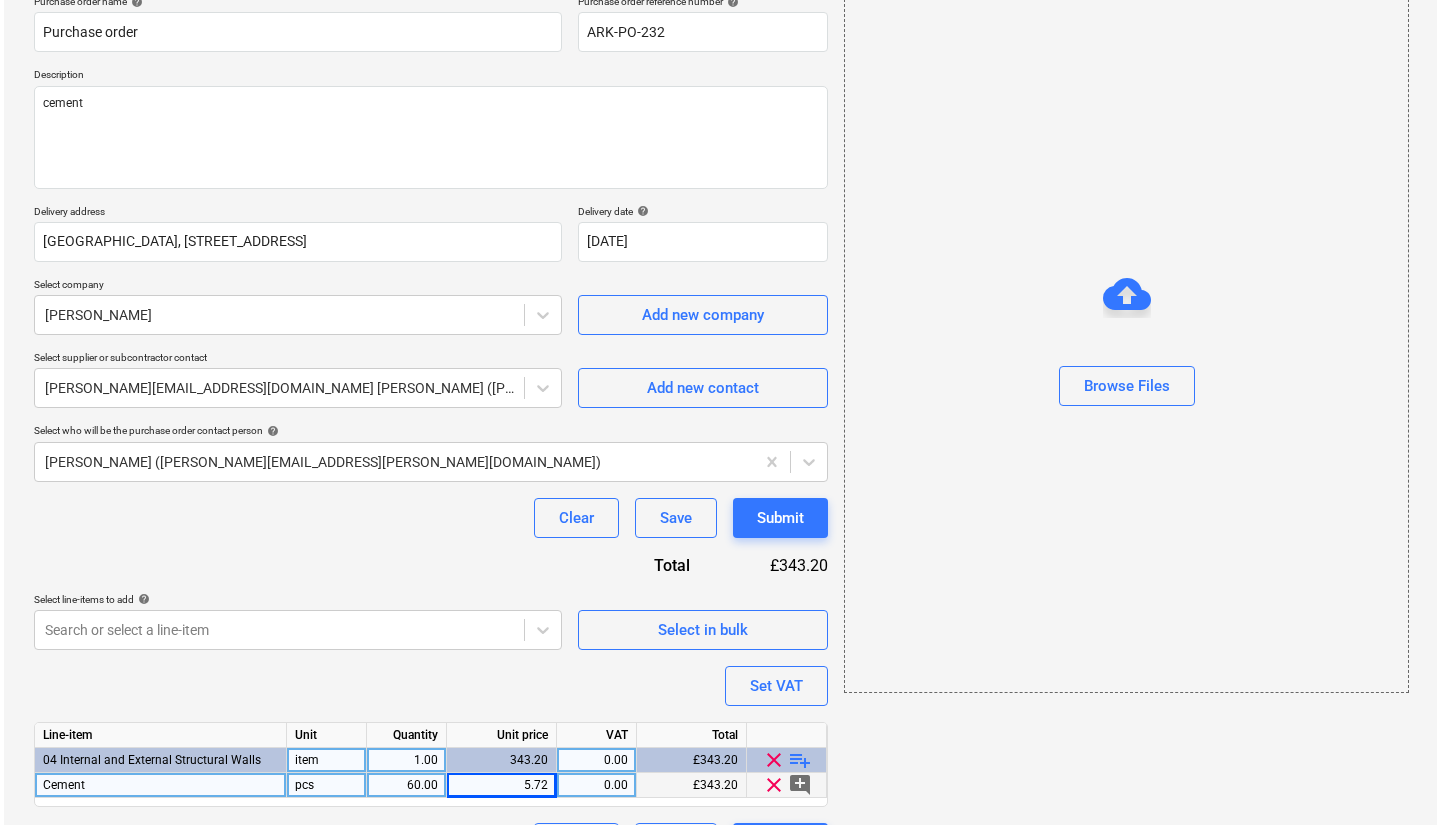 scroll, scrollTop: 223, scrollLeft: 0, axis: vertical 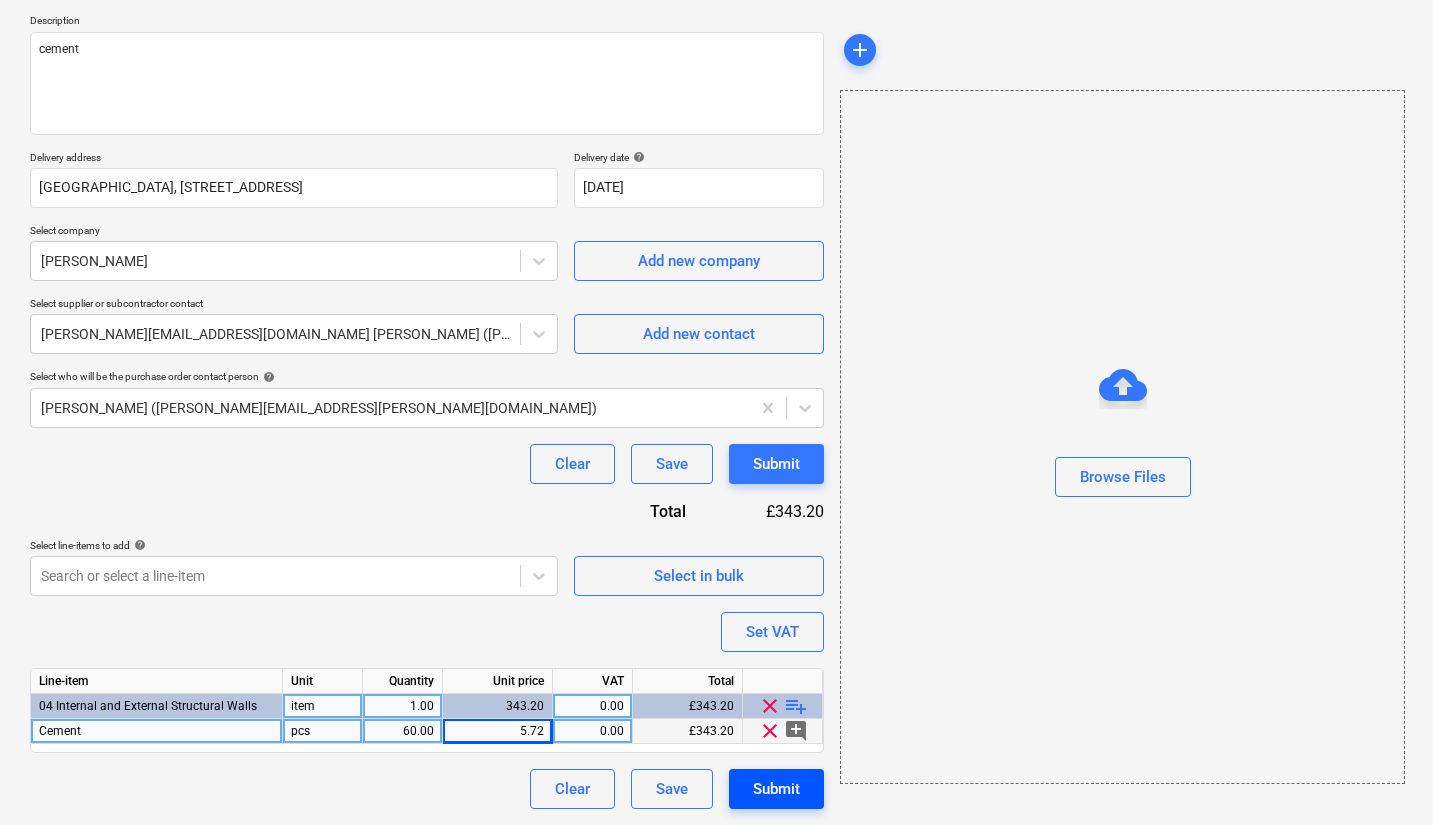 click on "Submit" at bounding box center [776, 789] 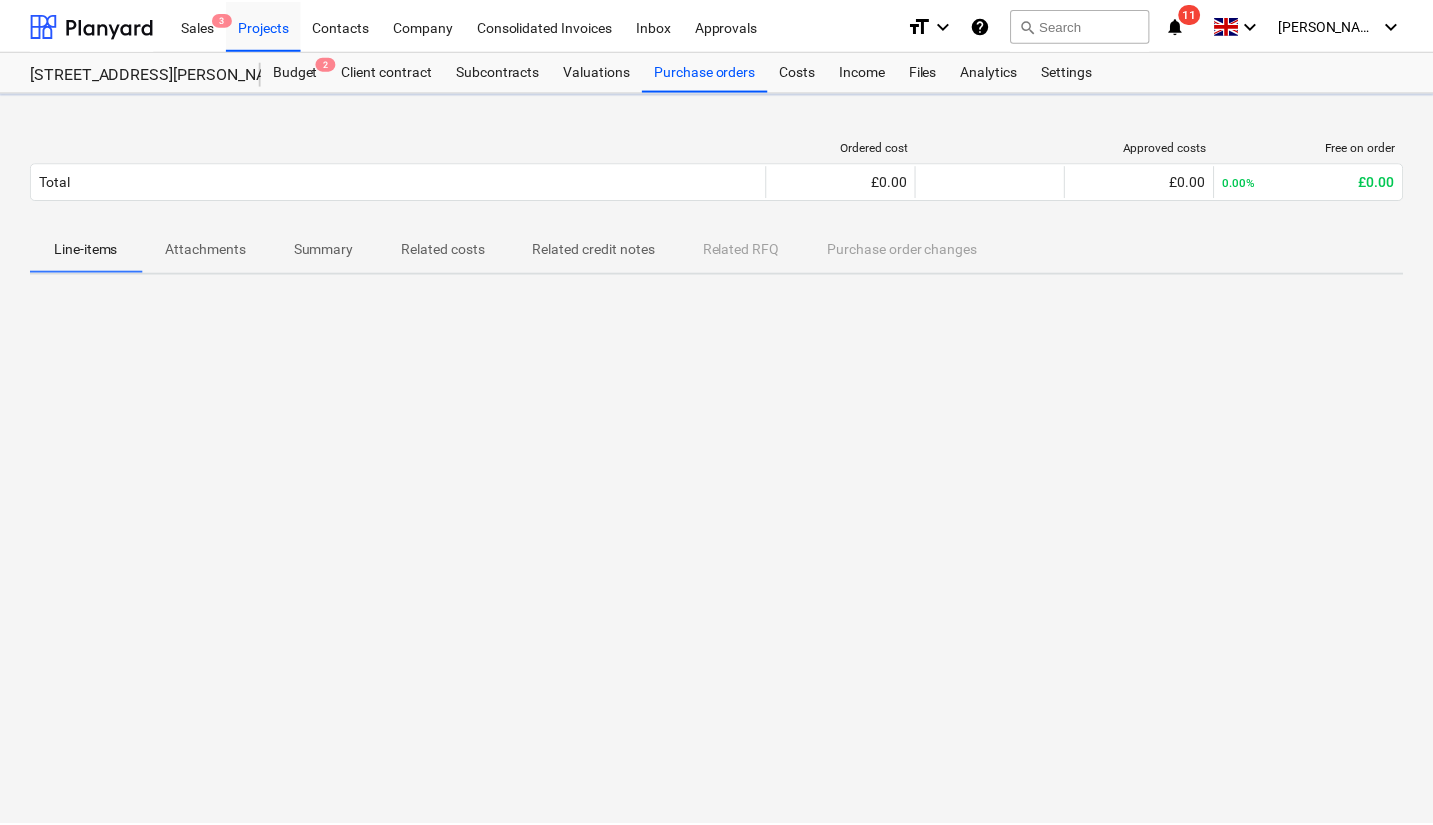 scroll, scrollTop: 0, scrollLeft: 0, axis: both 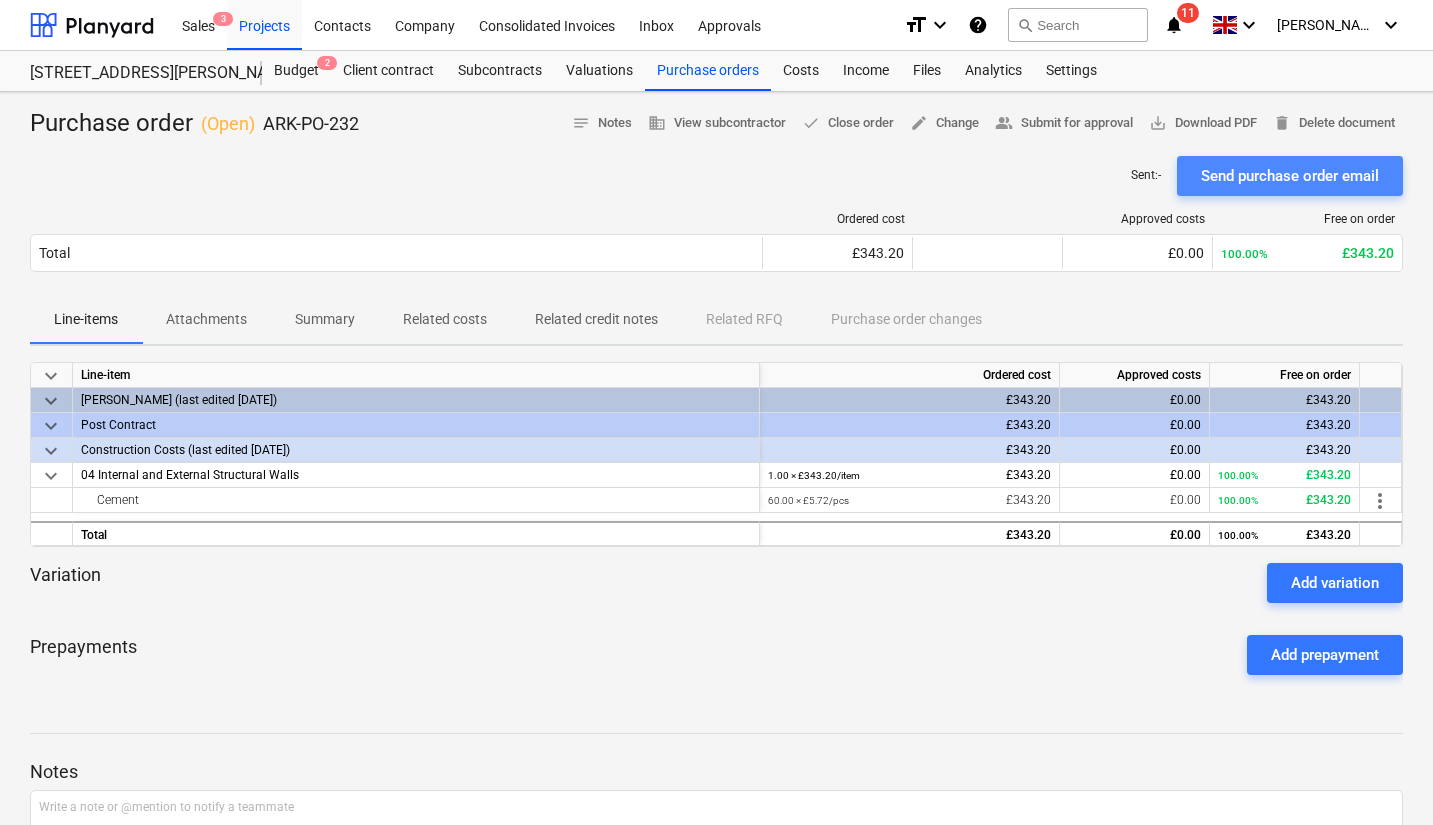 click on "Send purchase order email" at bounding box center [1290, 176] 